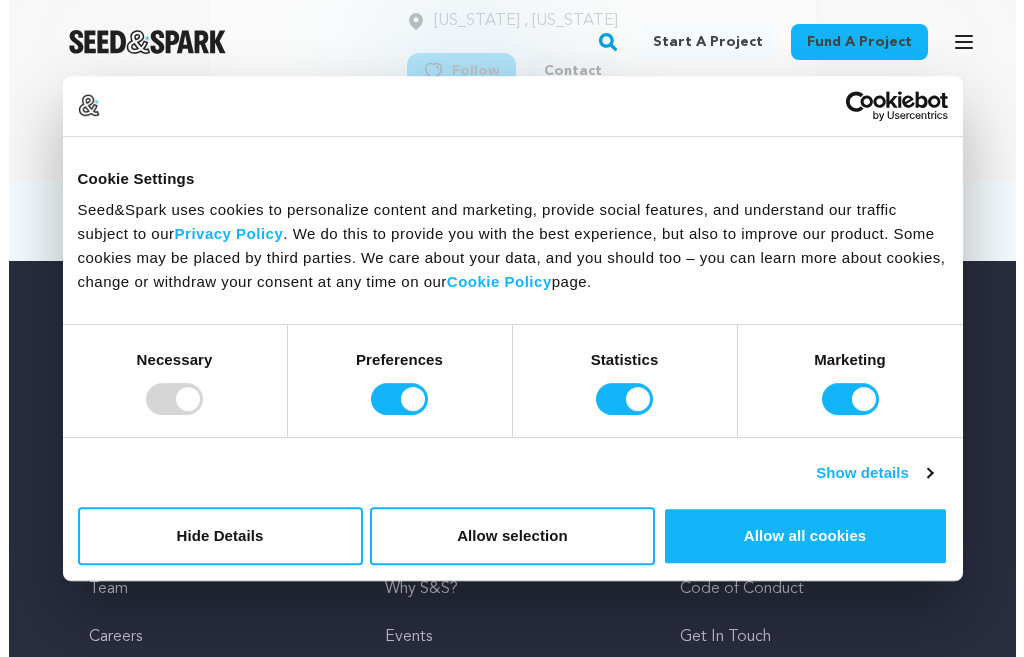 scroll, scrollTop: 0, scrollLeft: 0, axis: both 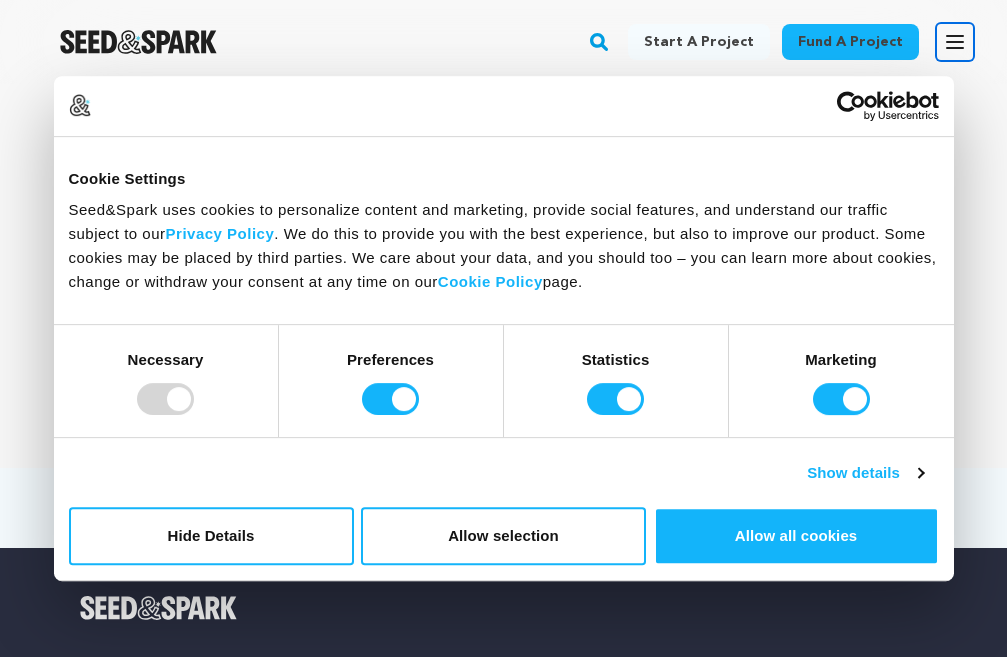 click on "Open main menu" at bounding box center (955, 42) 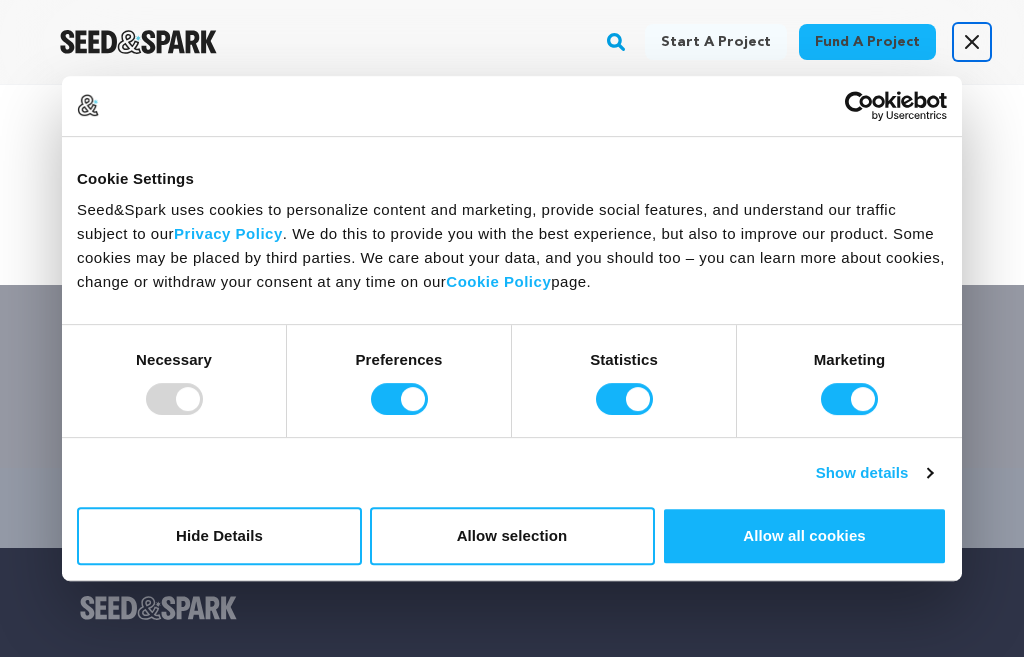click 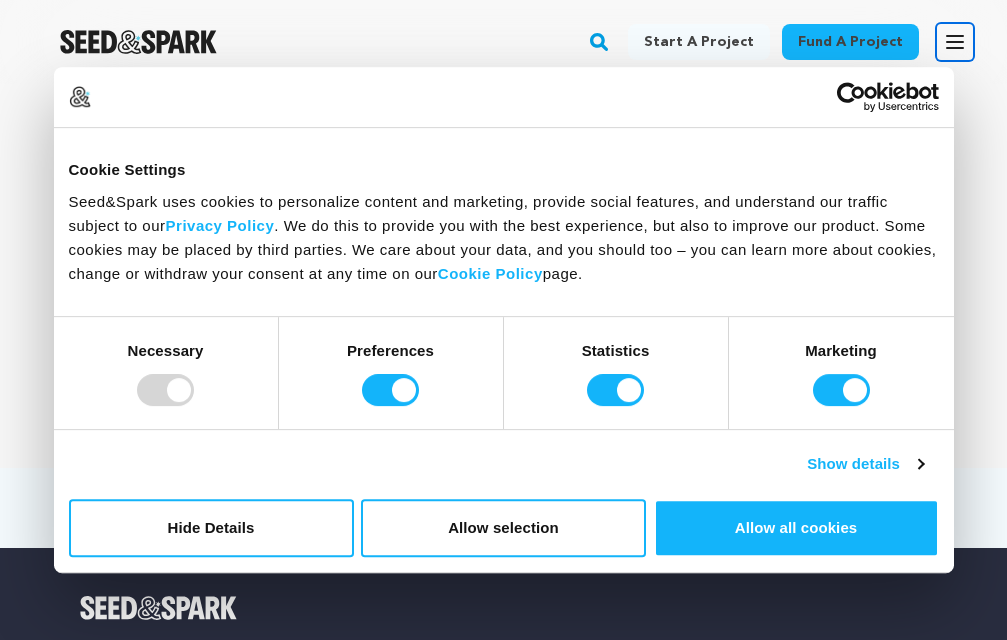 click 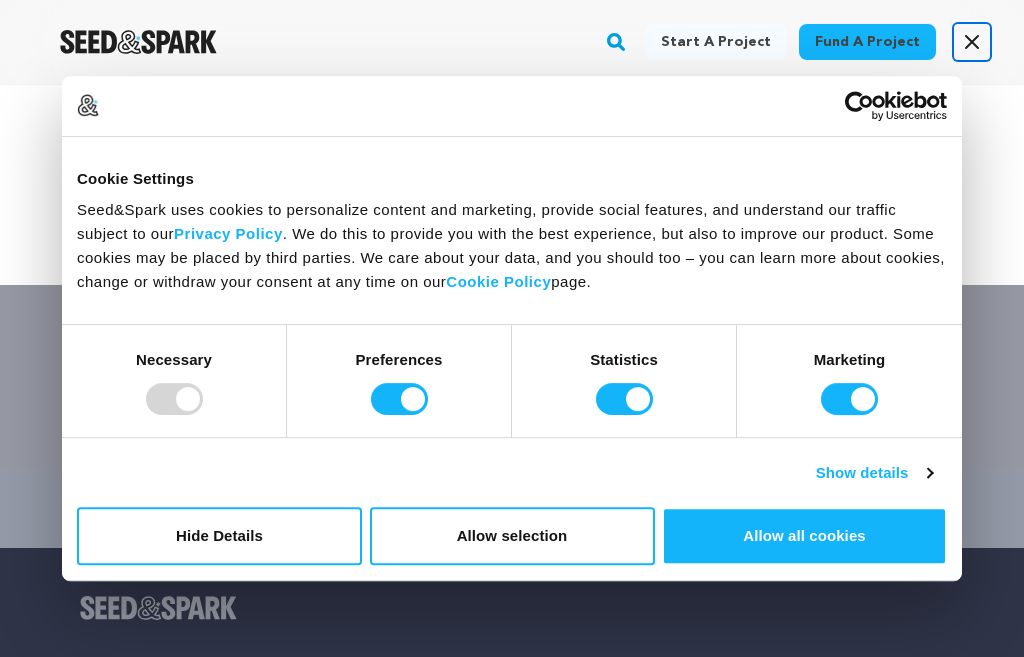 click 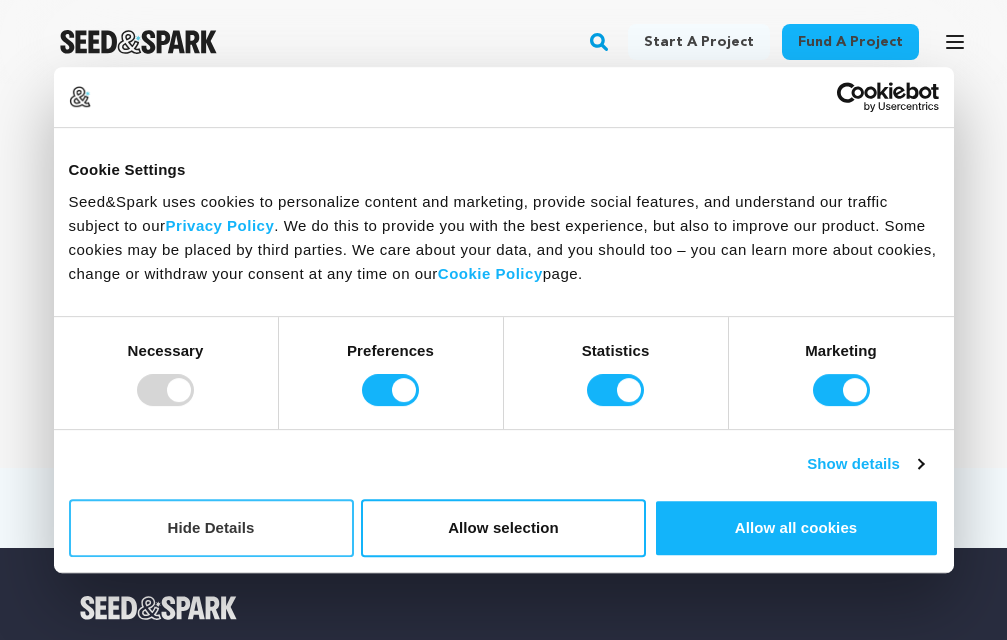 click on "Hide Details" at bounding box center [211, 528] 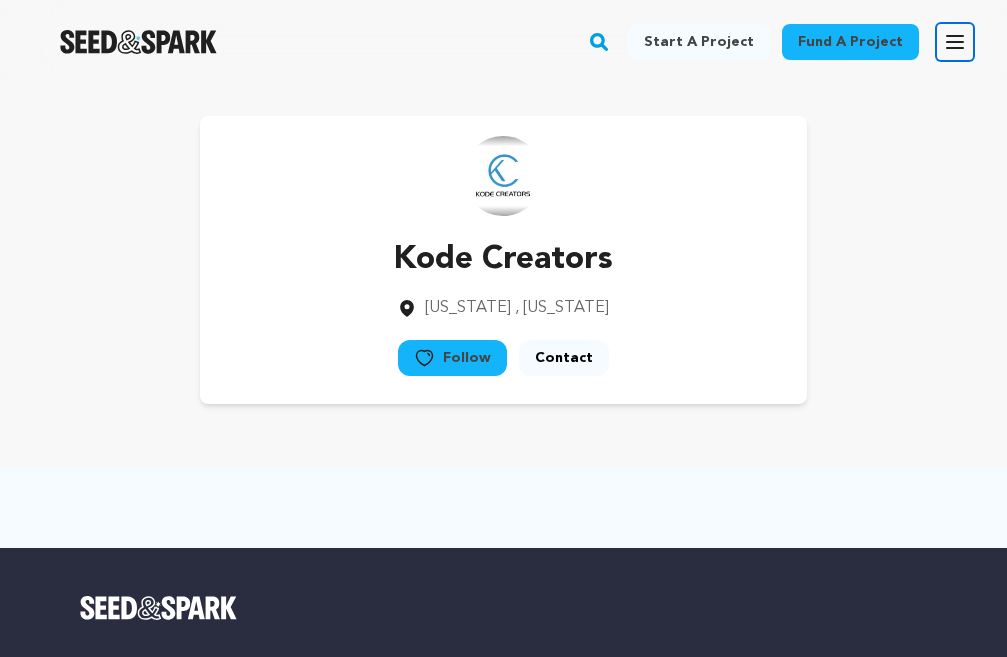 click on "Open main menu" at bounding box center (955, 42) 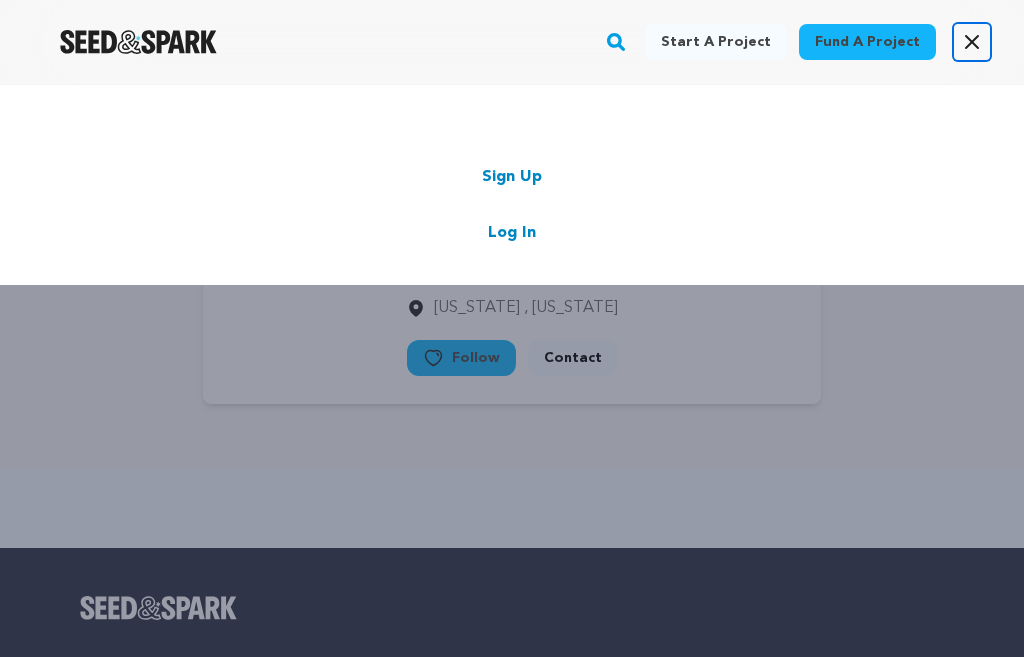 click 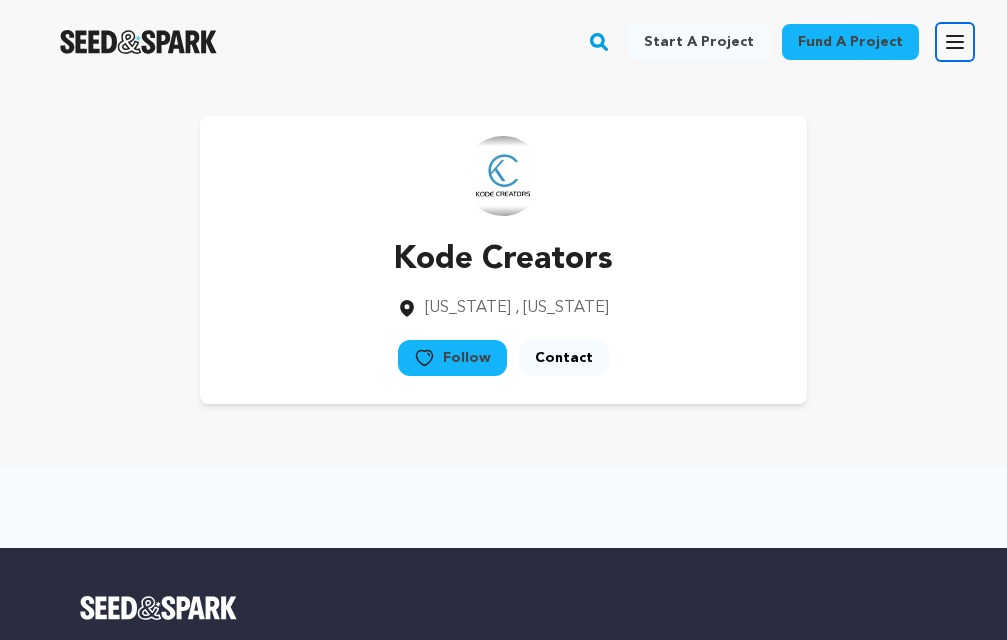 click 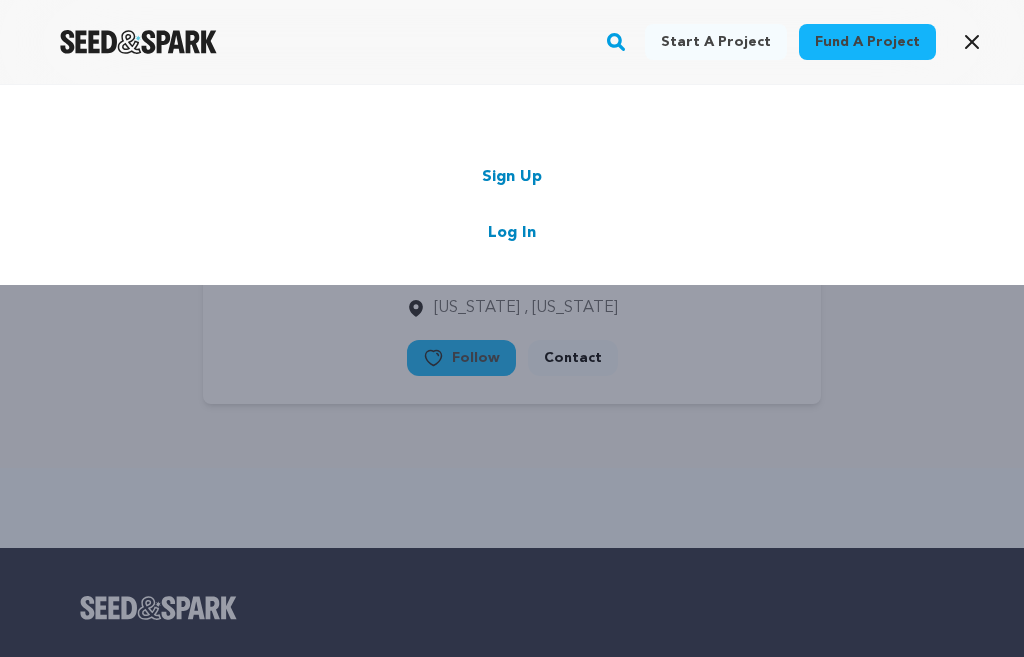 click on "Sign Up" at bounding box center [512, 177] 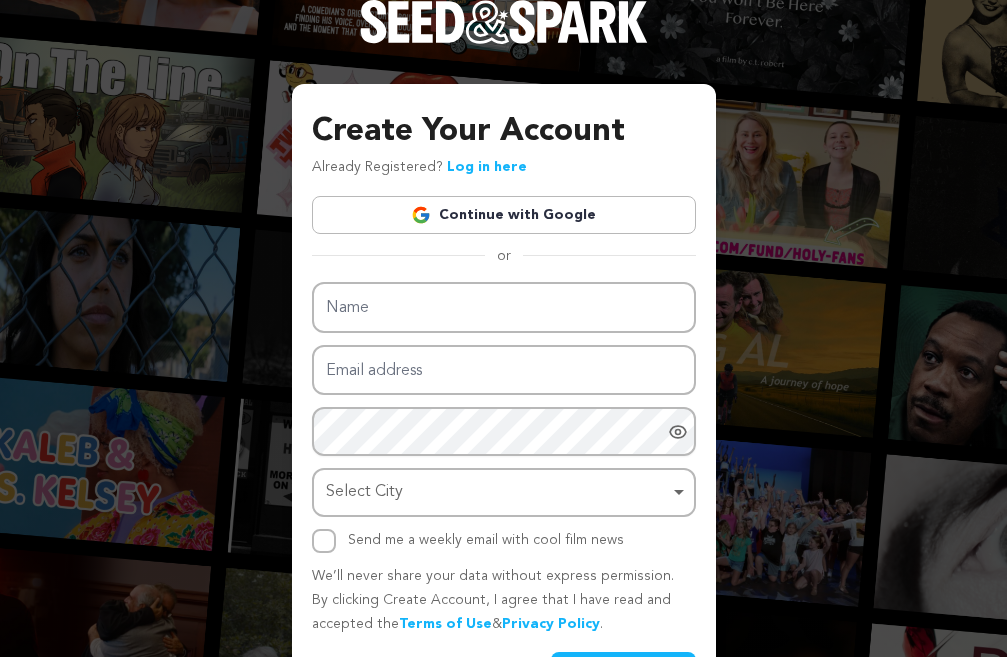 scroll, scrollTop: 0, scrollLeft: 0, axis: both 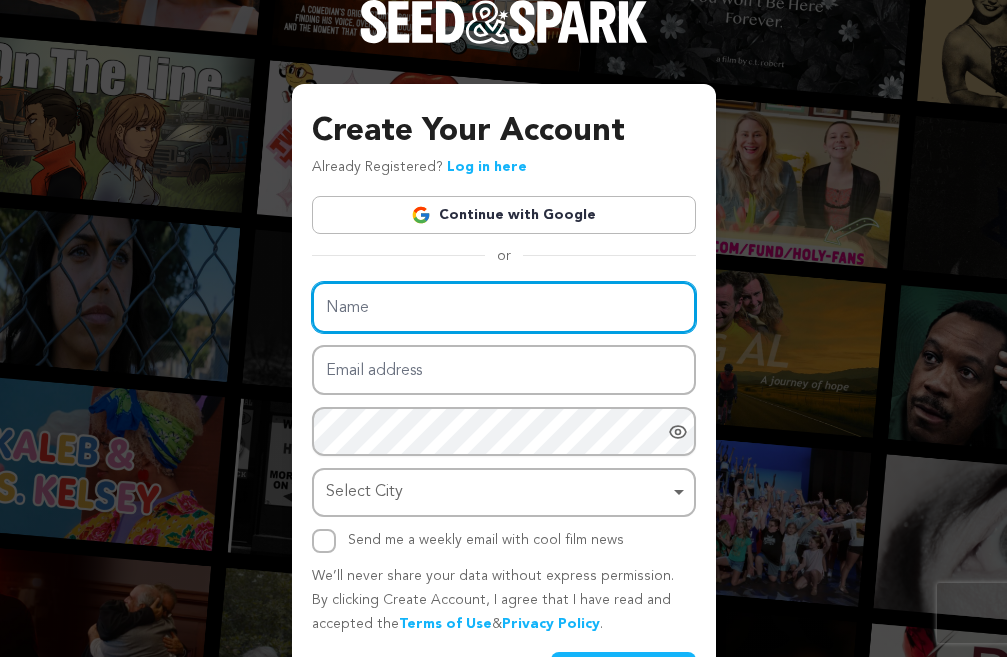 click on "Name" at bounding box center [504, 307] 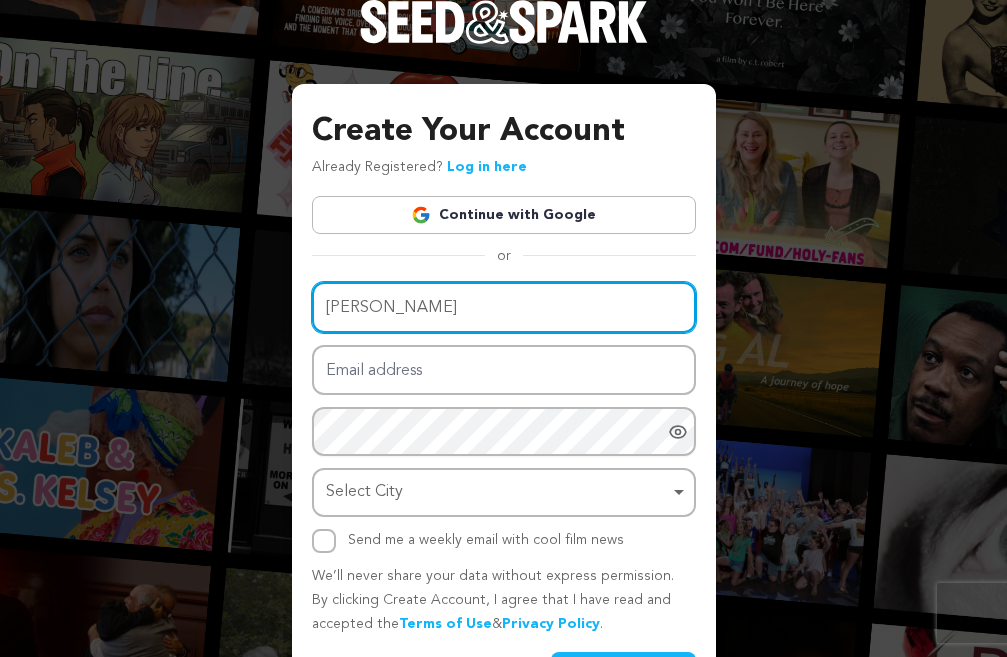 type on "chirag" 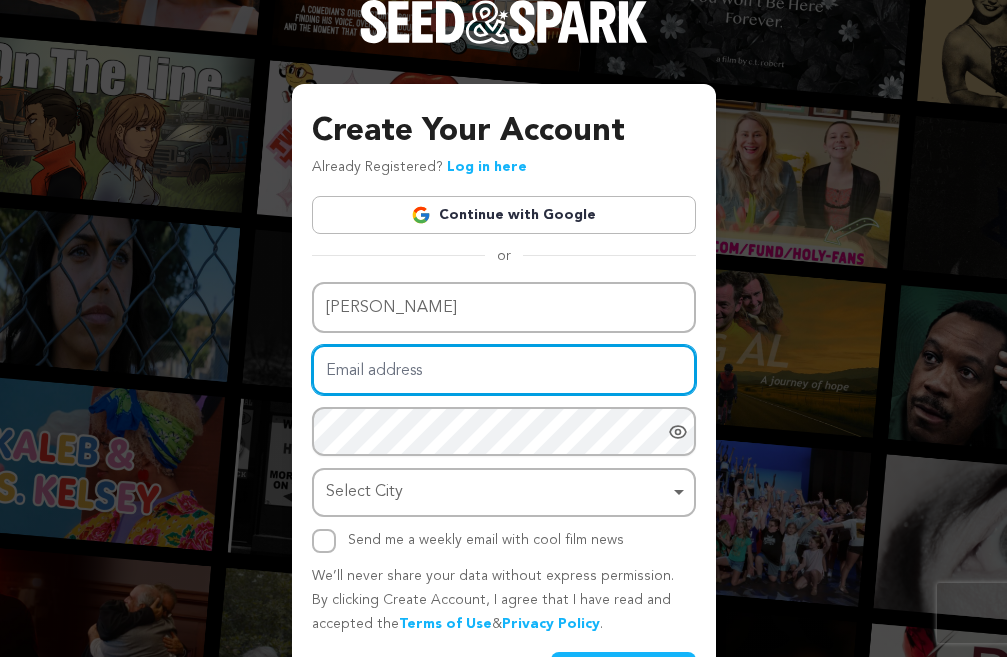 click on "Email address" at bounding box center [504, 370] 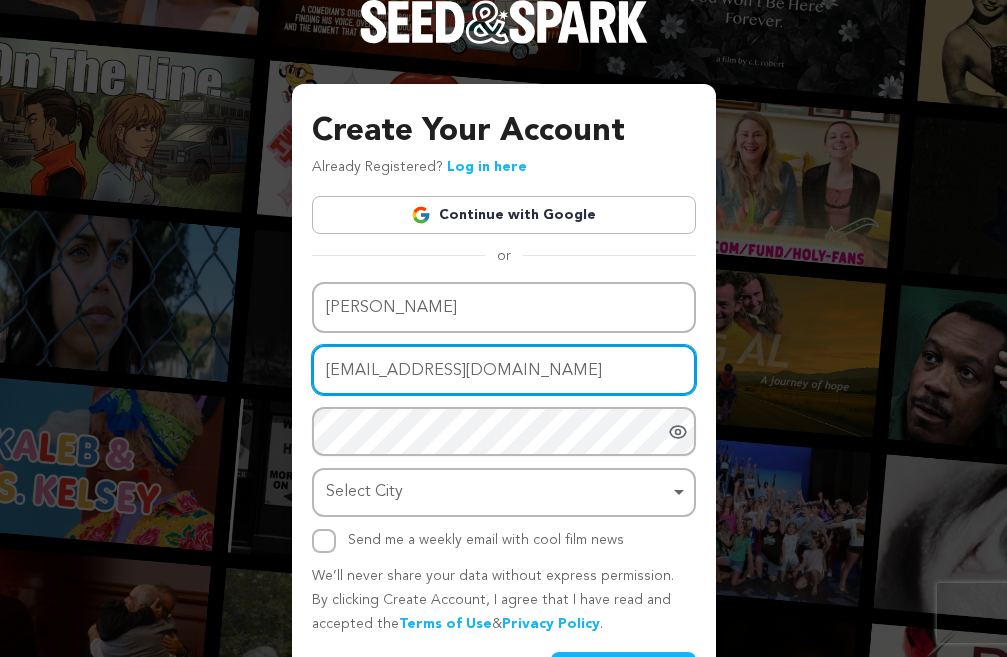 type on "gocod70103@bulmp3.com" 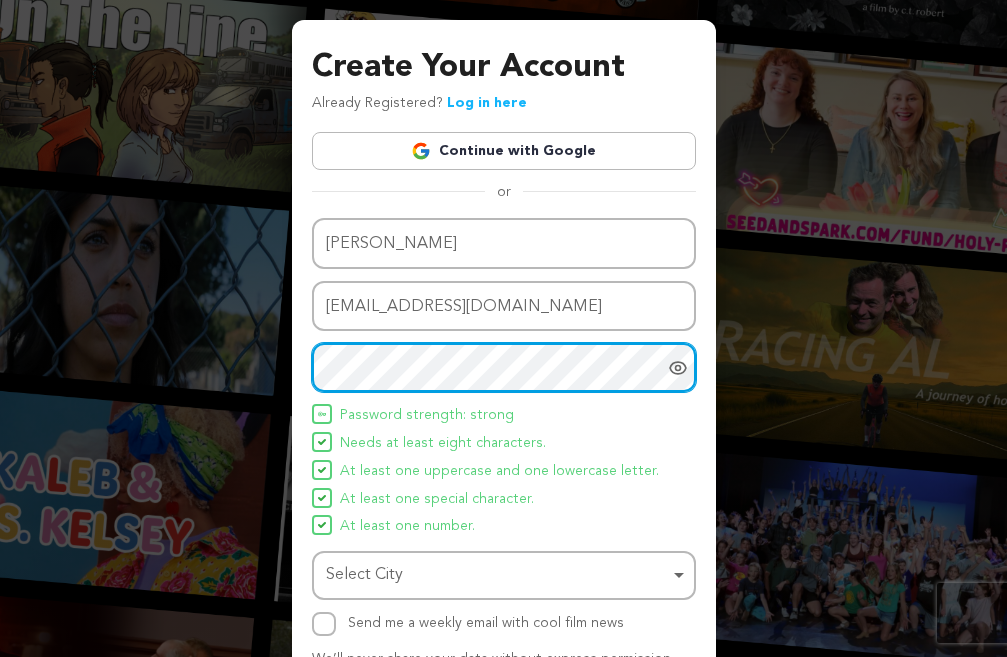 scroll, scrollTop: 100, scrollLeft: 0, axis: vertical 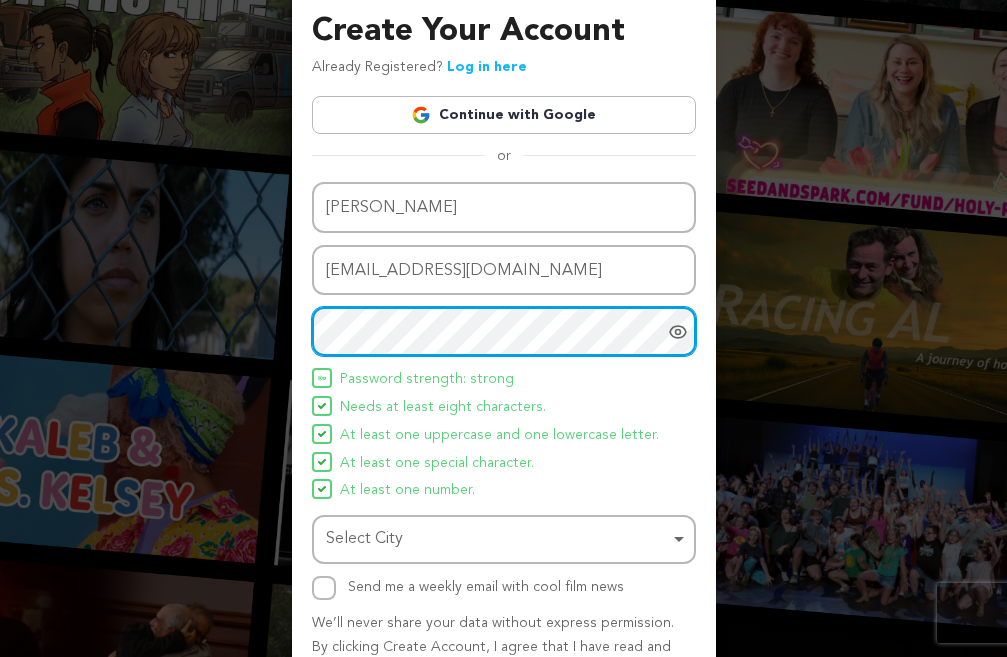 click on "Select City Remove item" at bounding box center [498, 539] 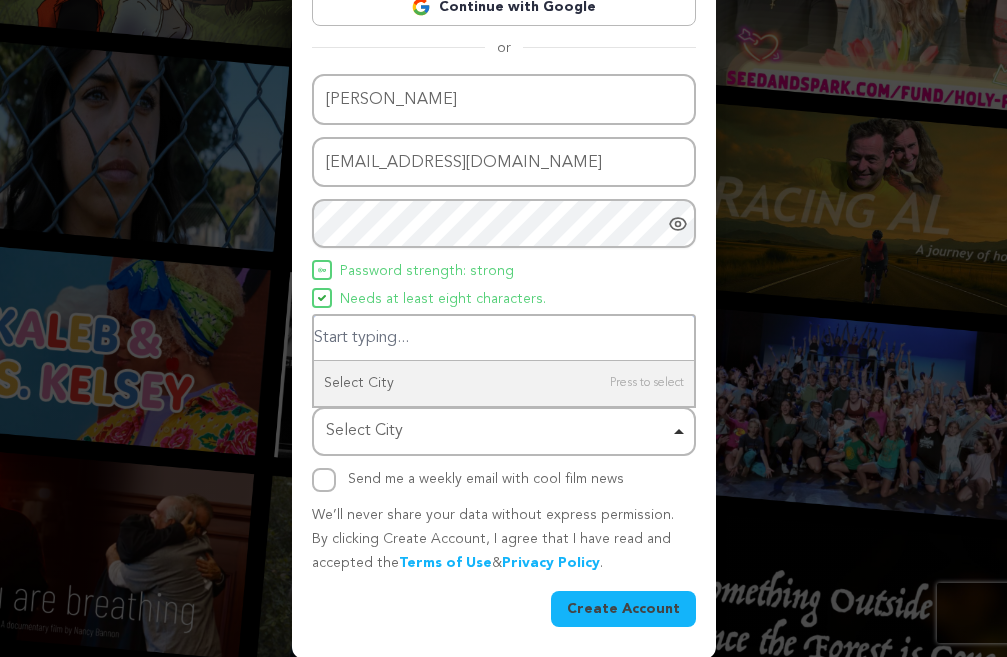 scroll, scrollTop: 210, scrollLeft: 0, axis: vertical 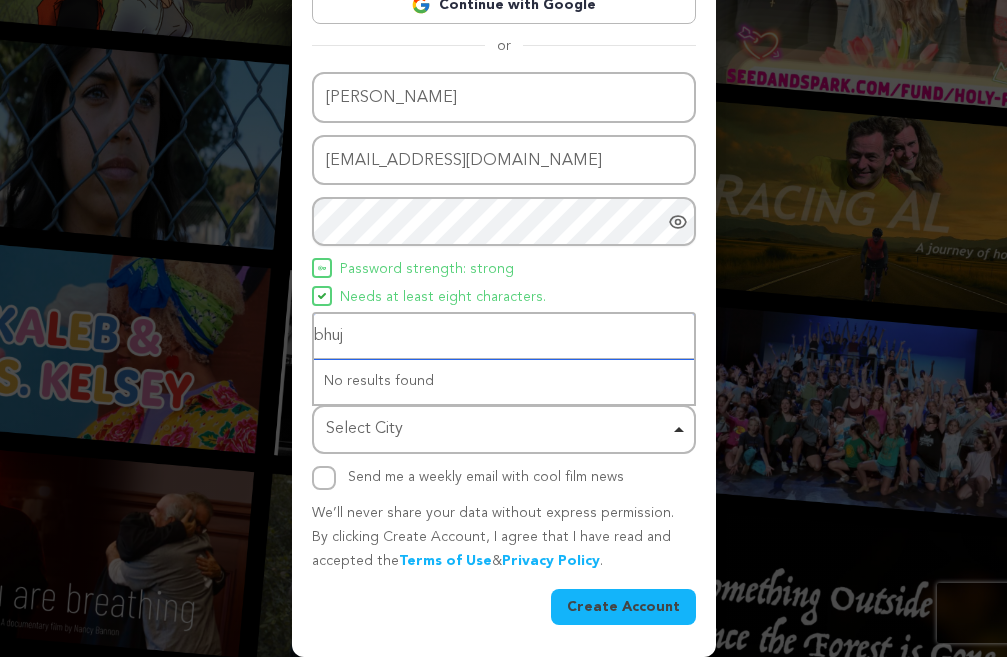 click on "Select City Remove item" at bounding box center (498, 429) 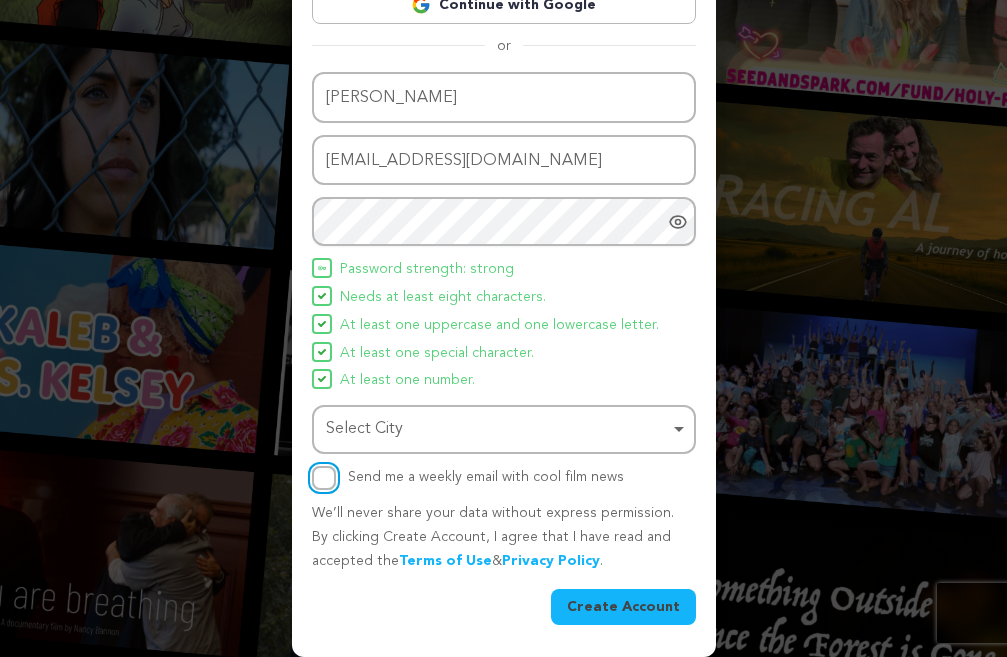 click on "Send me a weekly email with cool film news" at bounding box center [324, 478] 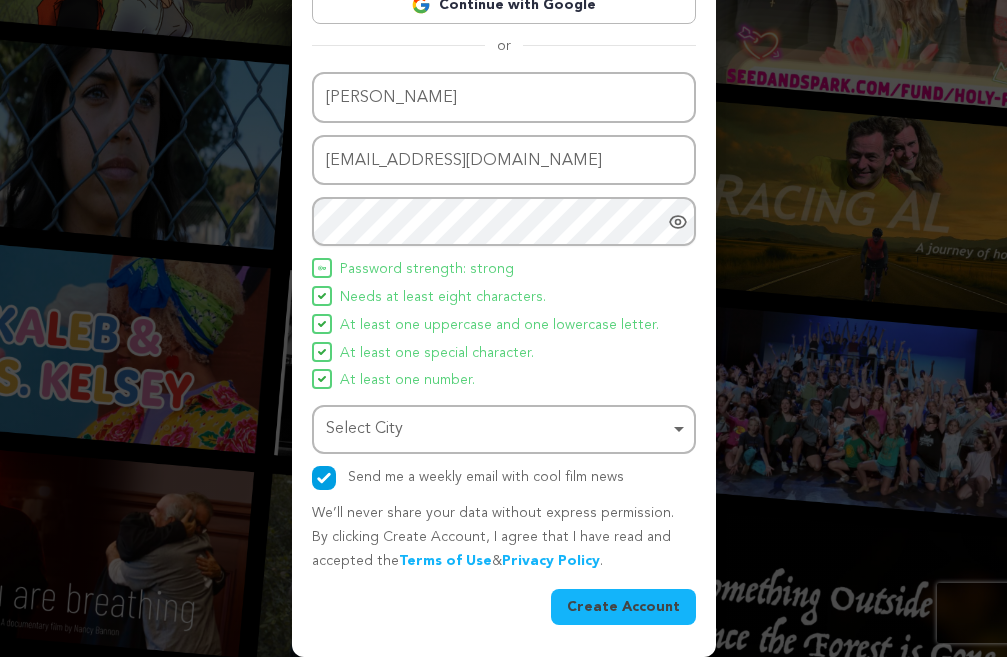 click on "Create Account" at bounding box center (623, 607) 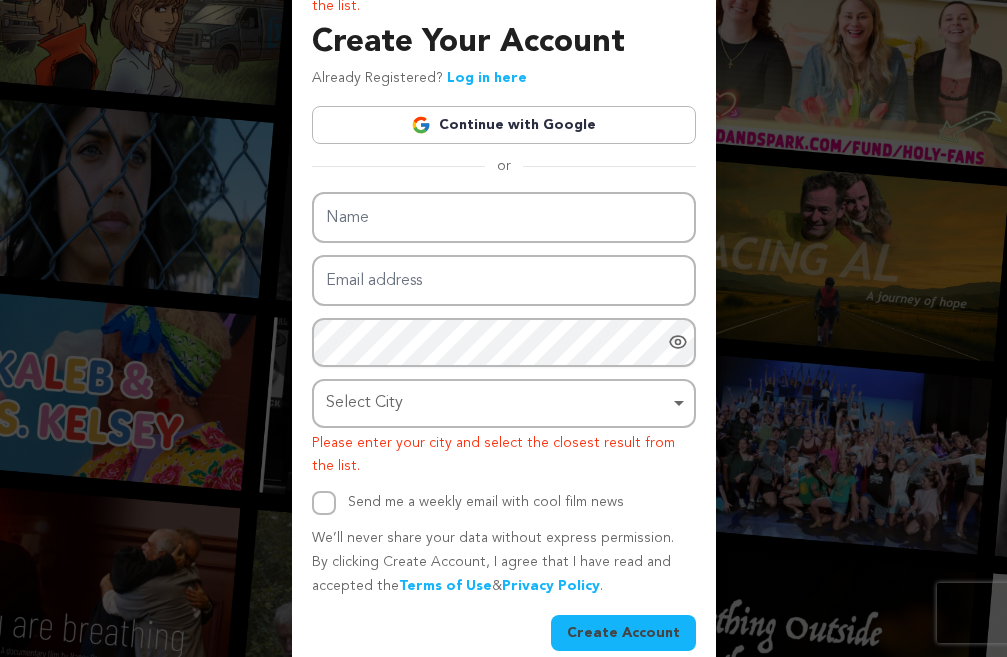 scroll, scrollTop: 163, scrollLeft: 0, axis: vertical 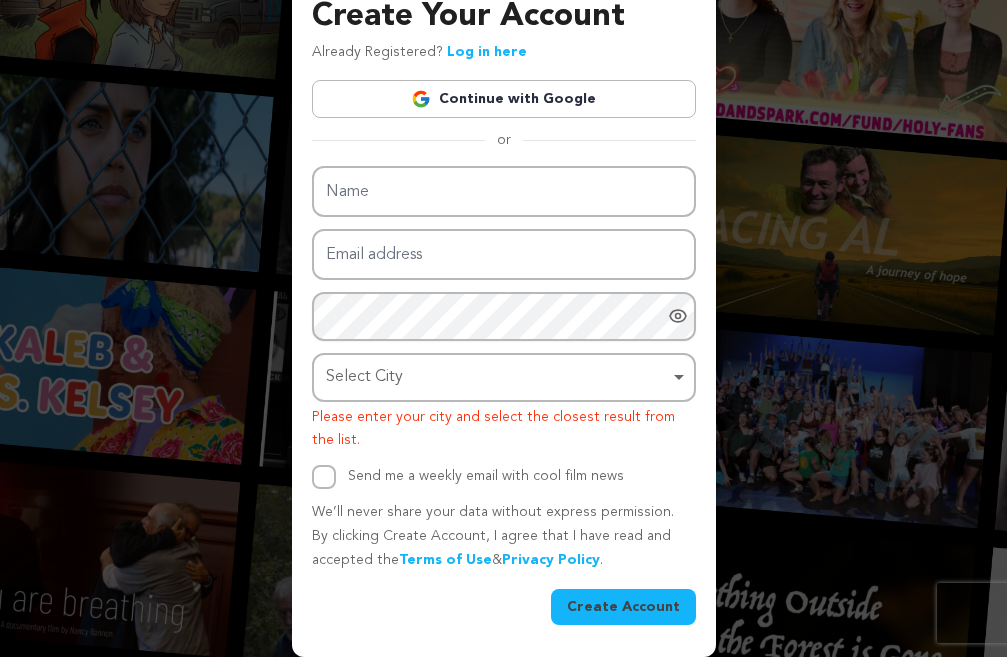 click on "Select City Remove item" at bounding box center [498, 377] 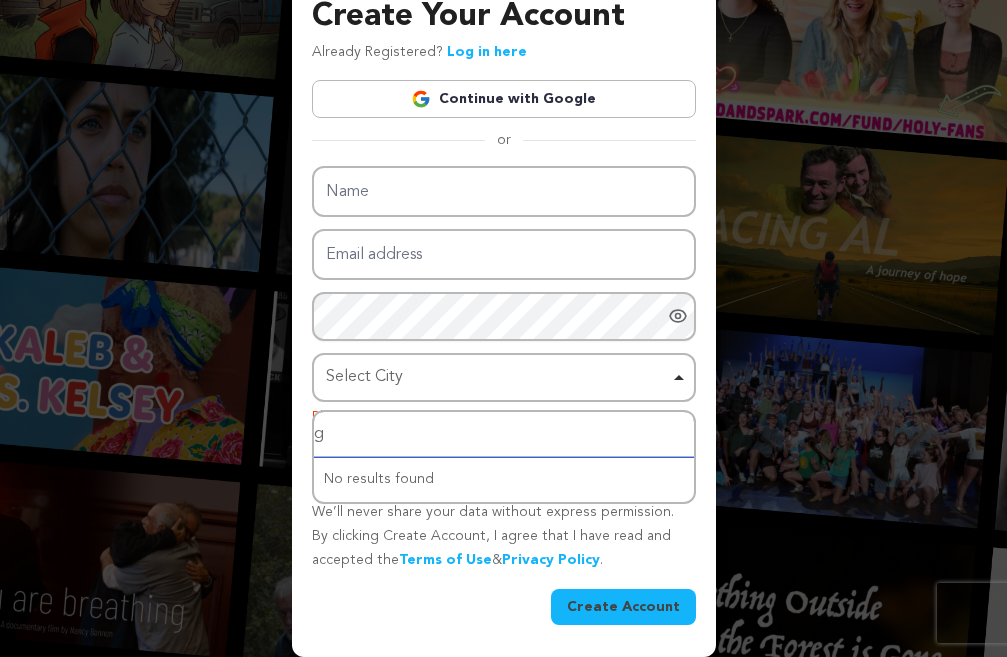 type on "ge" 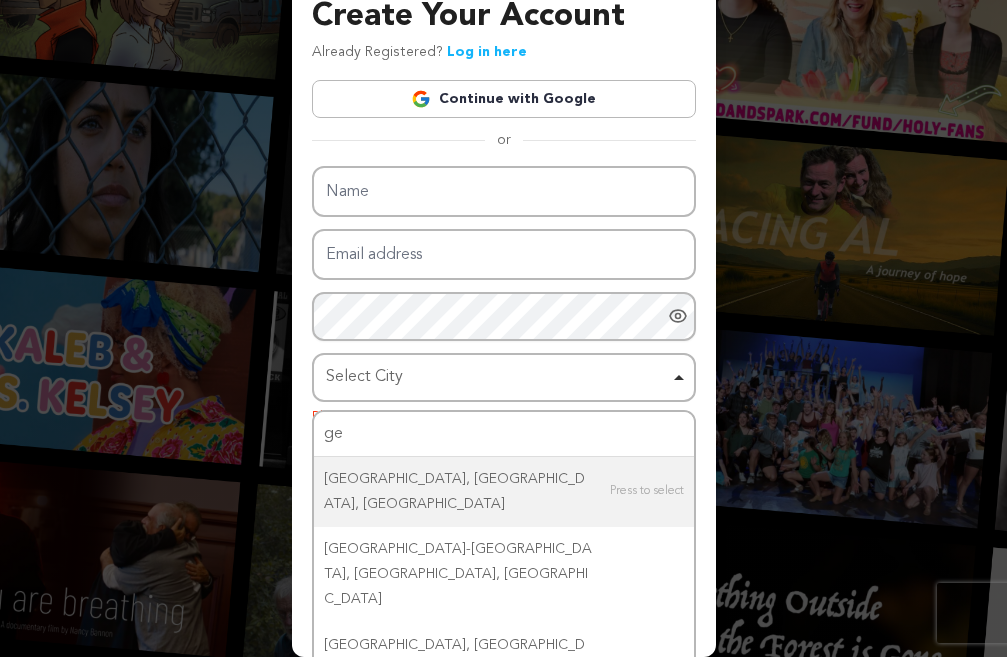 type 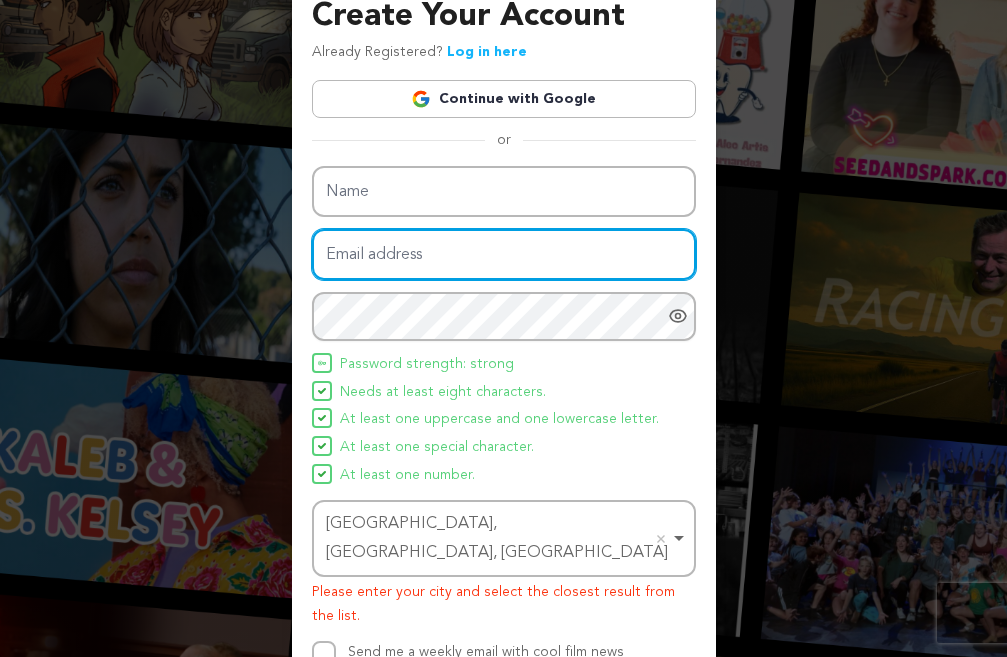 click on "Email address" at bounding box center (504, 254) 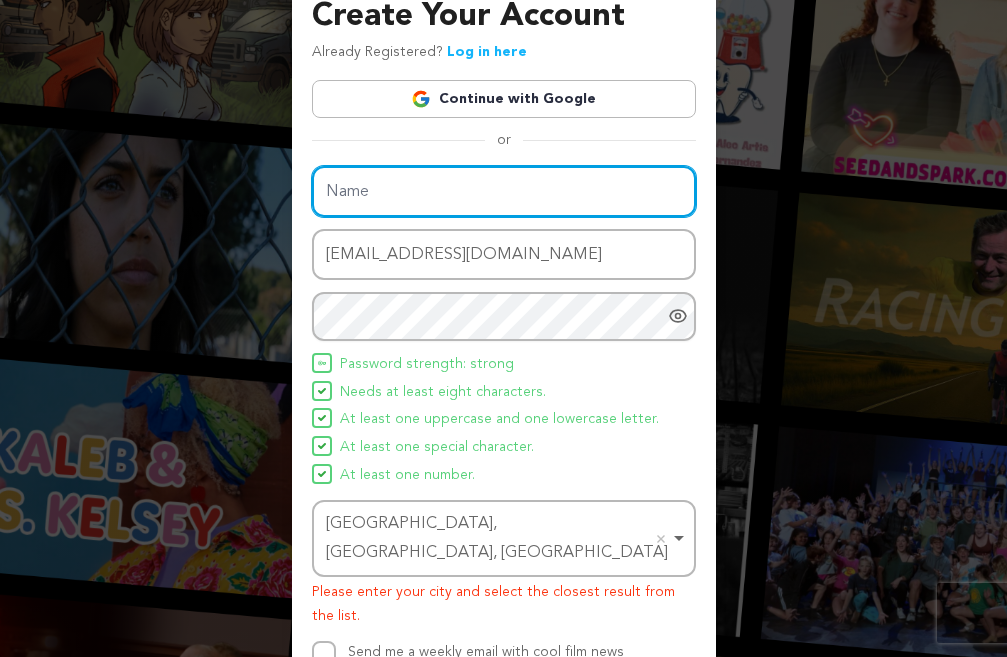 click on "Name" at bounding box center (504, 191) 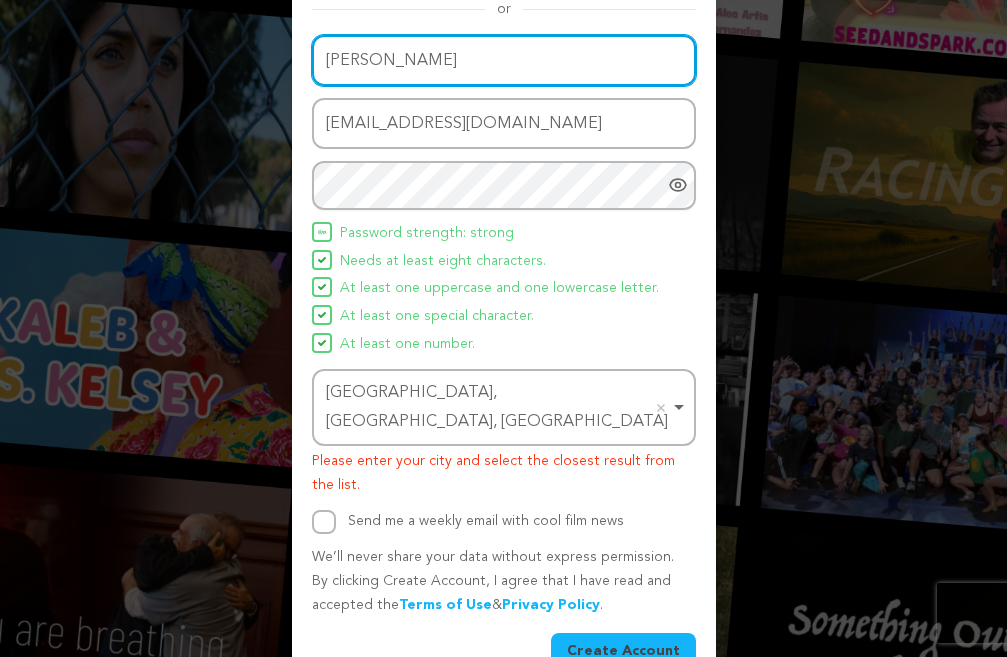 scroll, scrollTop: 310, scrollLeft: 0, axis: vertical 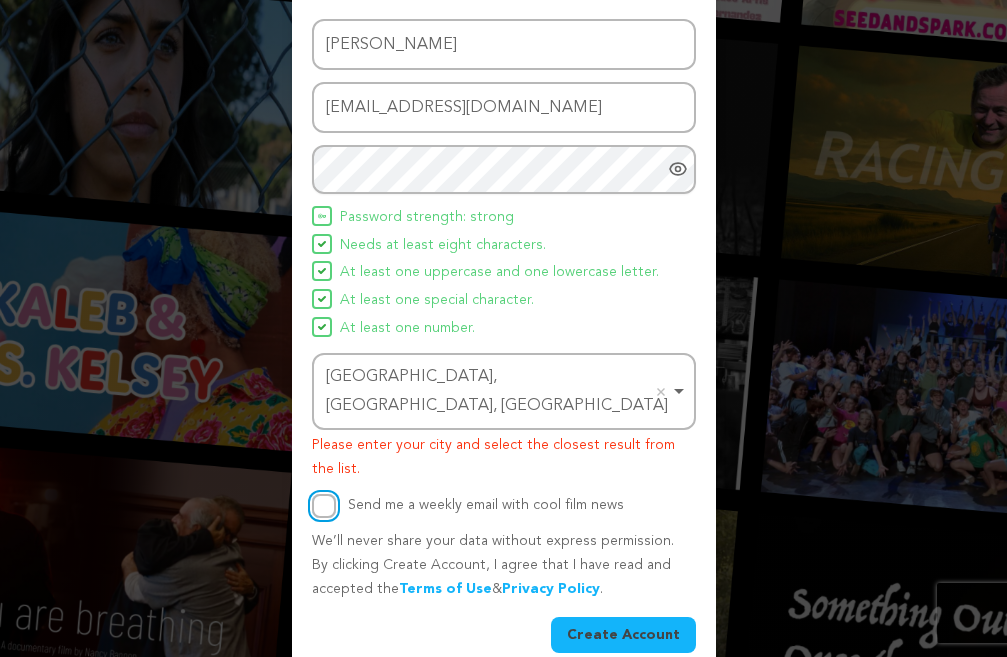 click on "Send me a weekly email with cool film news" at bounding box center [324, 506] 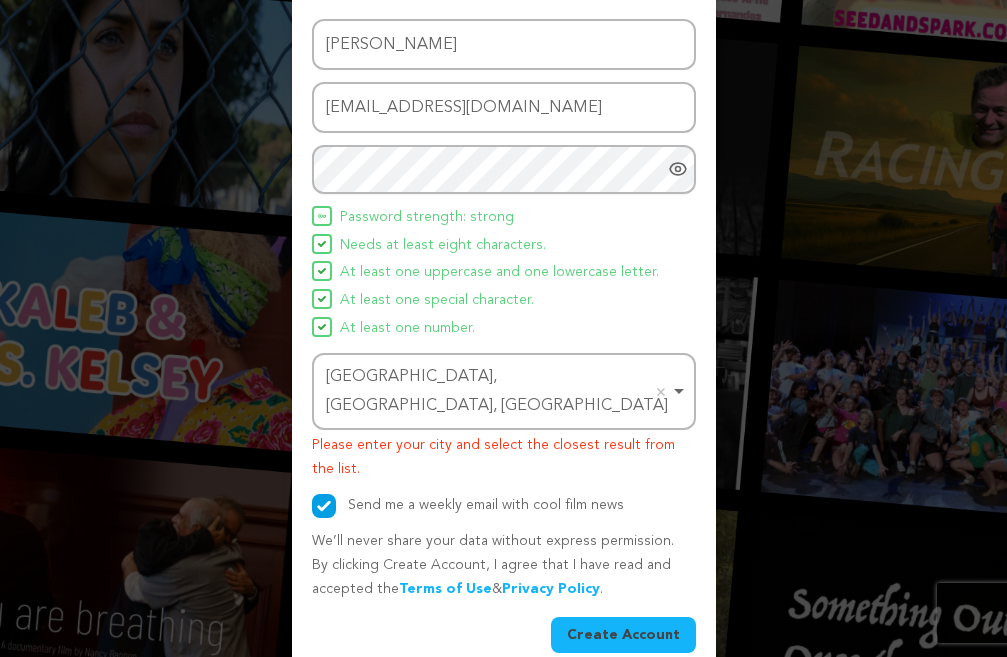 click on "Create Account" at bounding box center (623, 635) 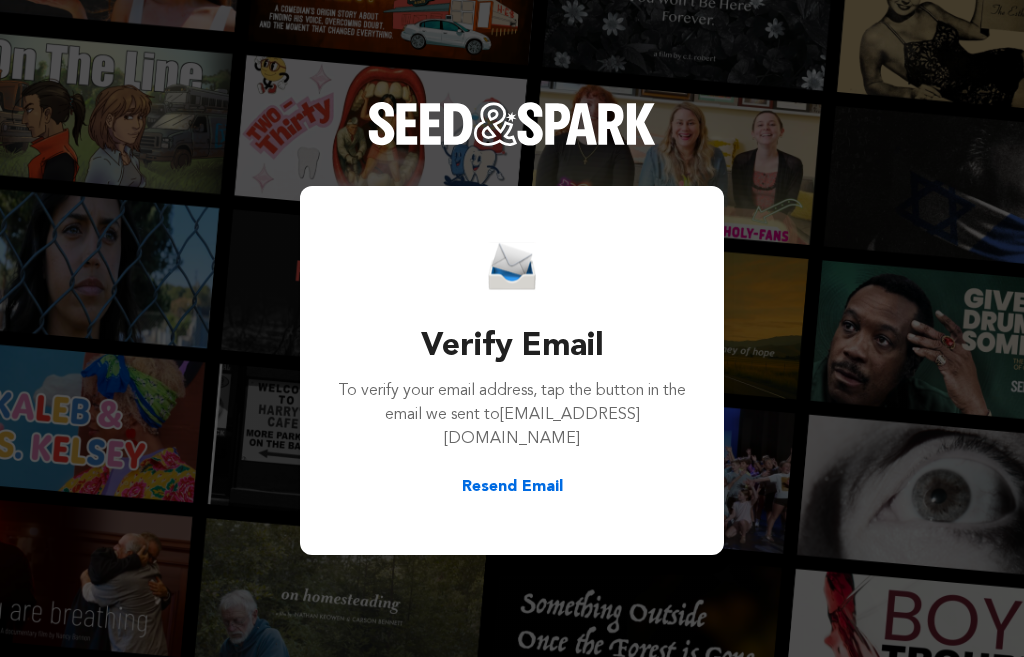 scroll, scrollTop: 0, scrollLeft: 0, axis: both 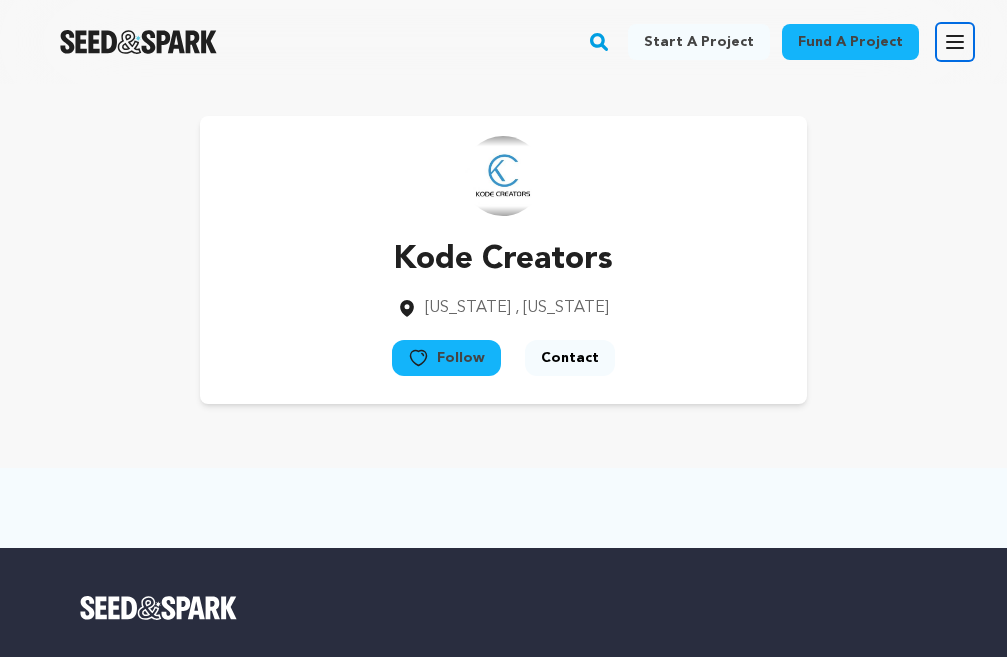 click 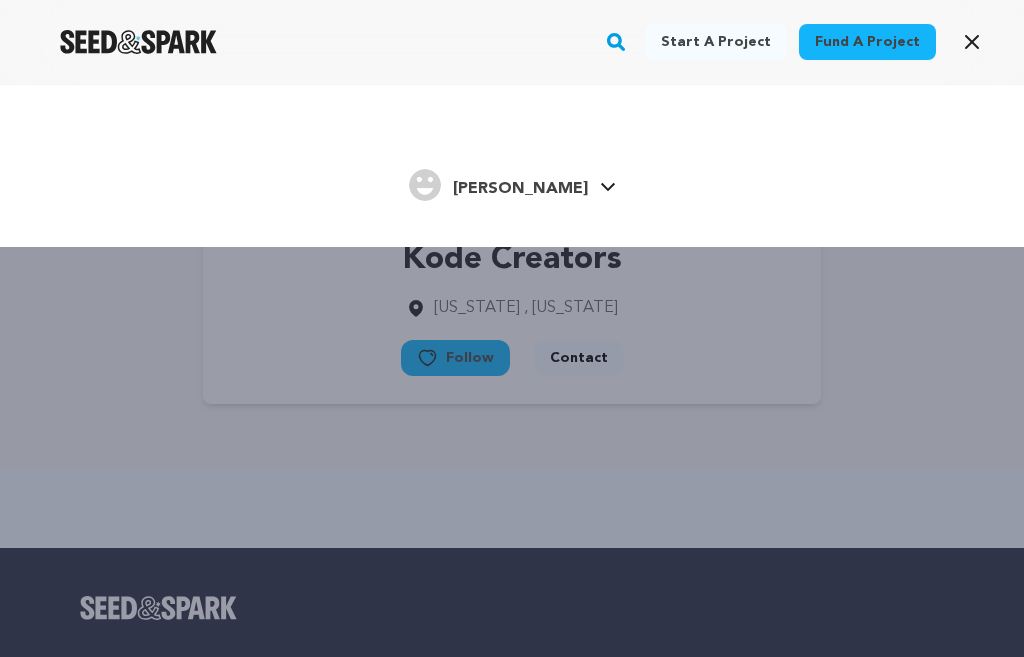 click on "[PERSON_NAME]" at bounding box center (520, 189) 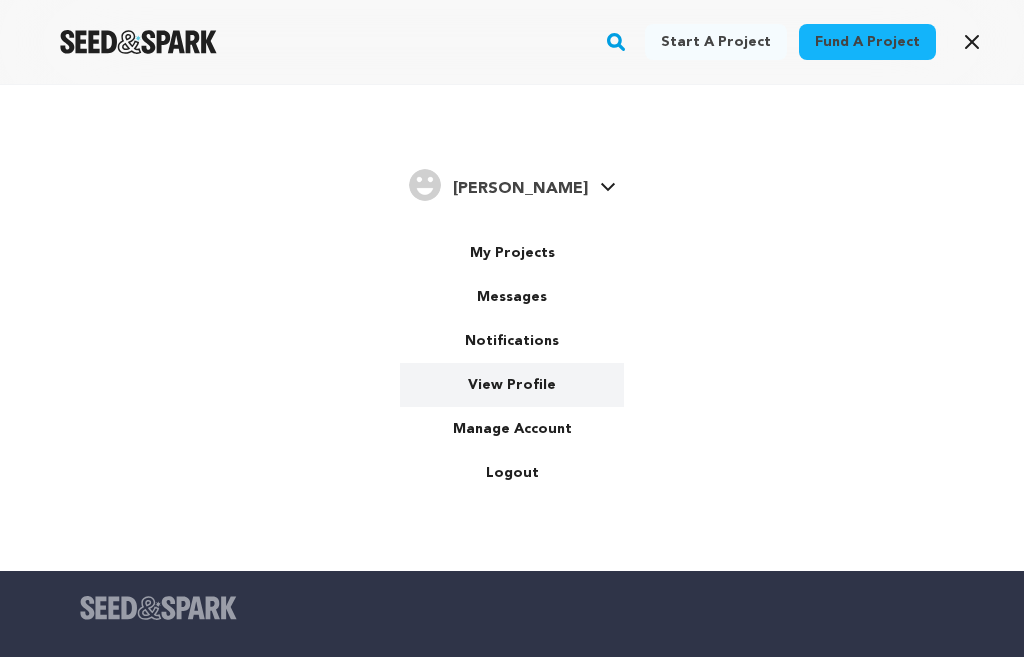 click on "View Profile" at bounding box center [512, 385] 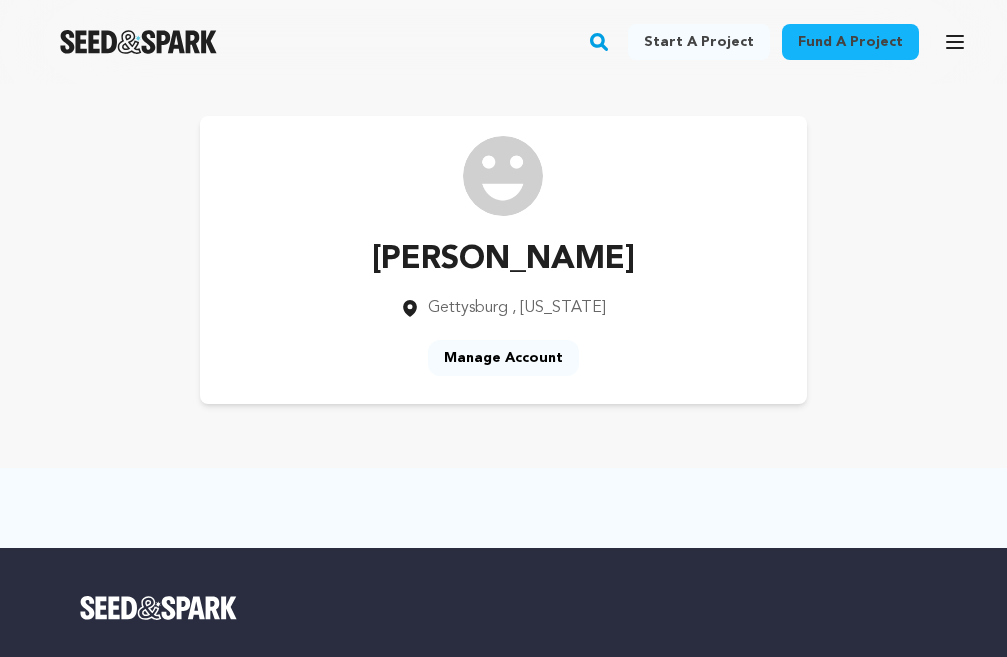 scroll, scrollTop: 0, scrollLeft: 0, axis: both 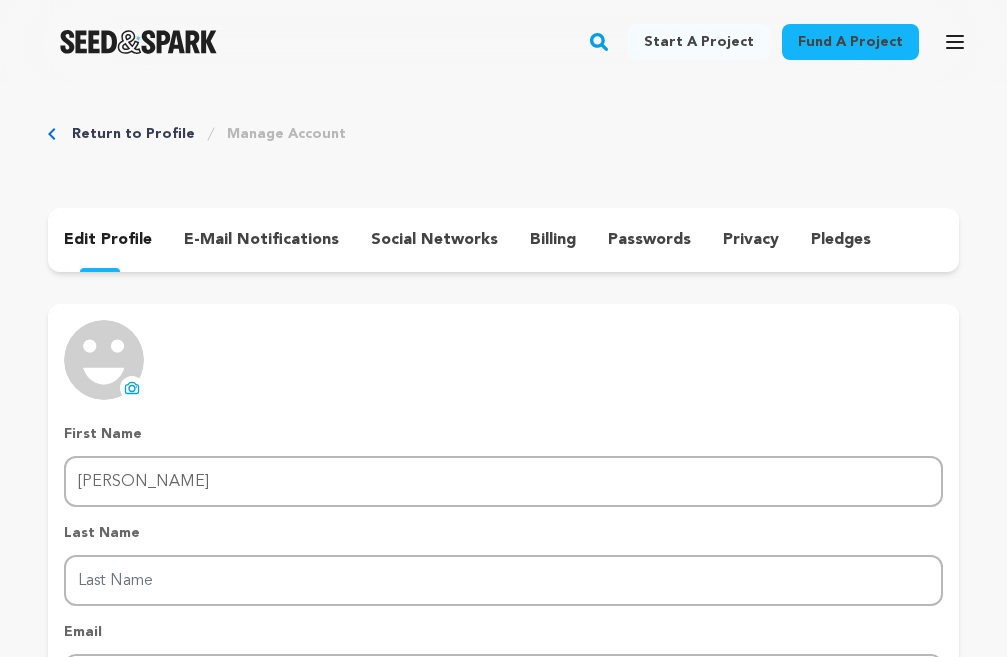 click on "social networks" at bounding box center (434, 240) 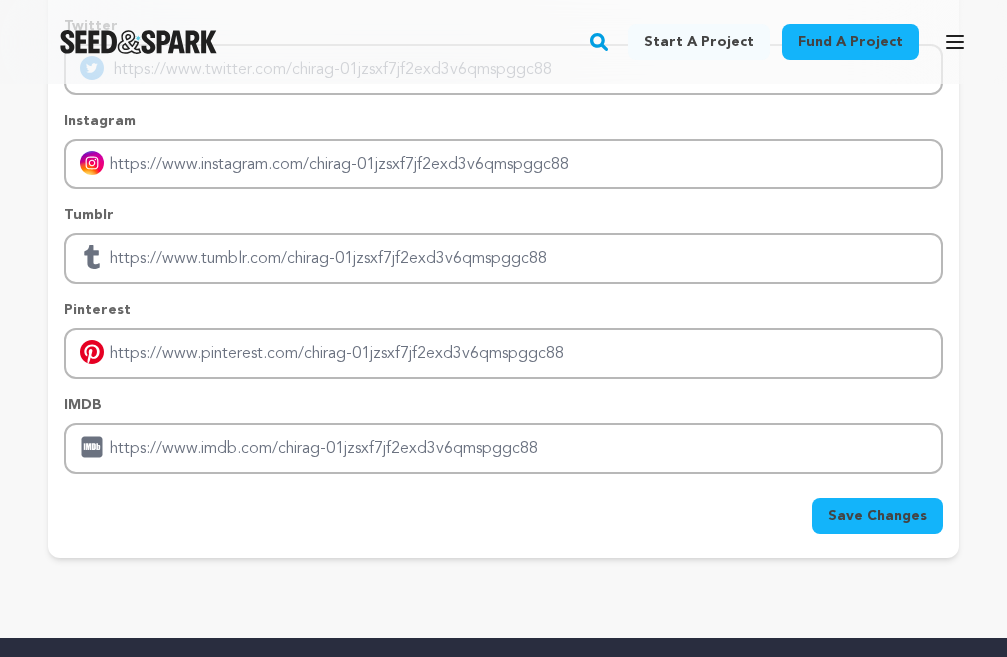 scroll, scrollTop: 400, scrollLeft: 0, axis: vertical 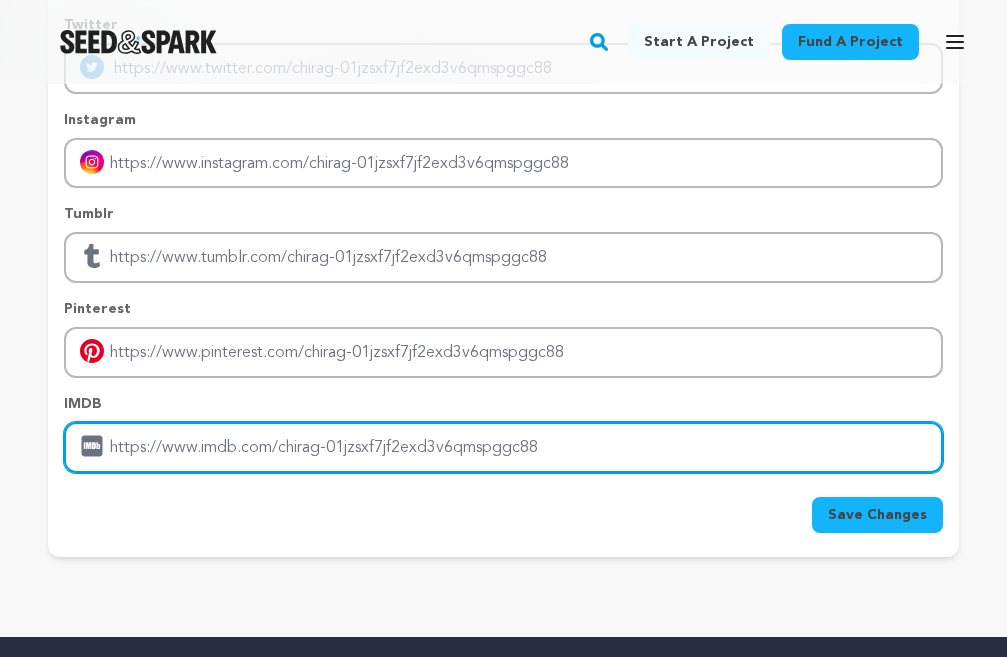 click at bounding box center [503, 447] 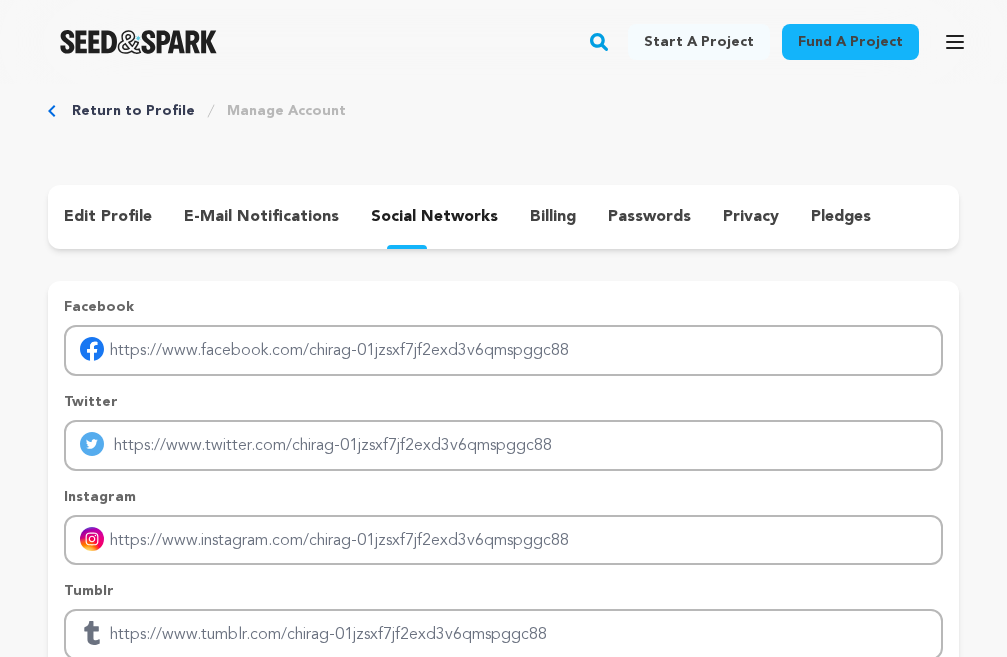 scroll, scrollTop: 0, scrollLeft: 0, axis: both 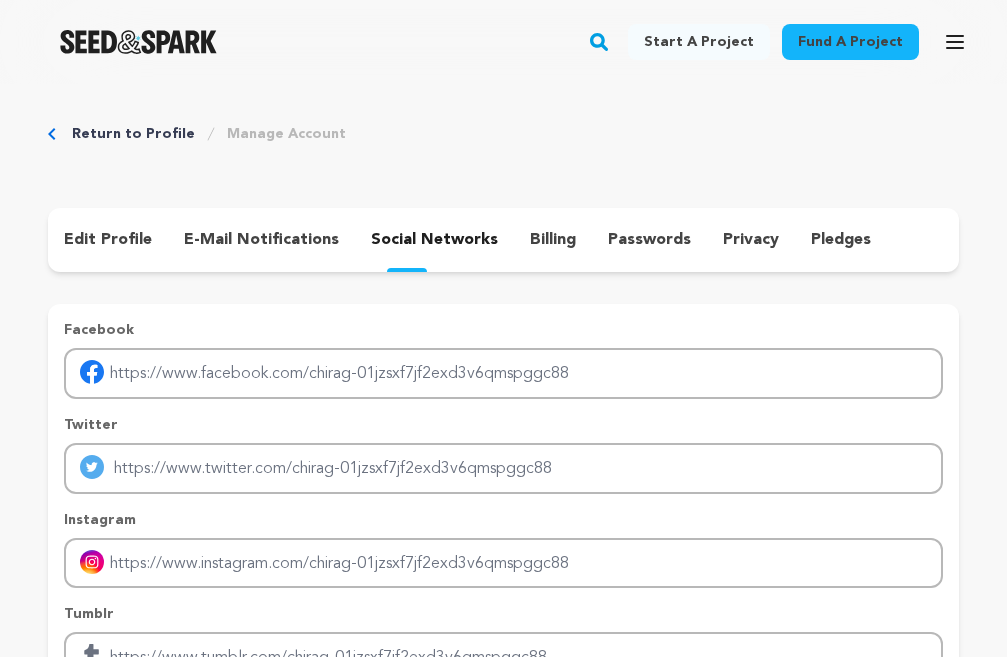 click on "billing" at bounding box center [553, 240] 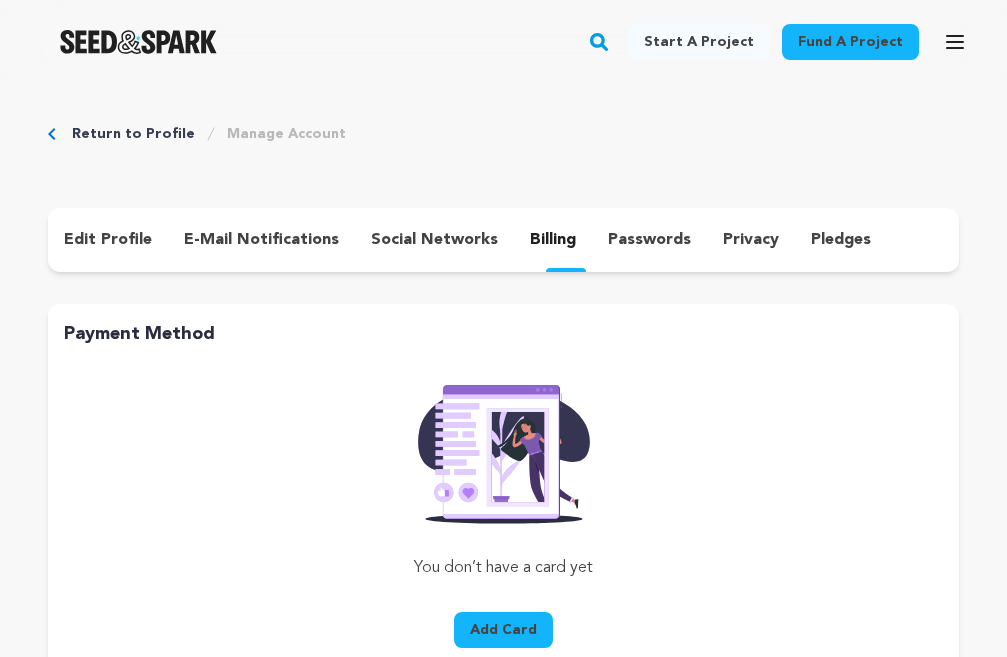 click on "e-mail notifications" at bounding box center (261, 240) 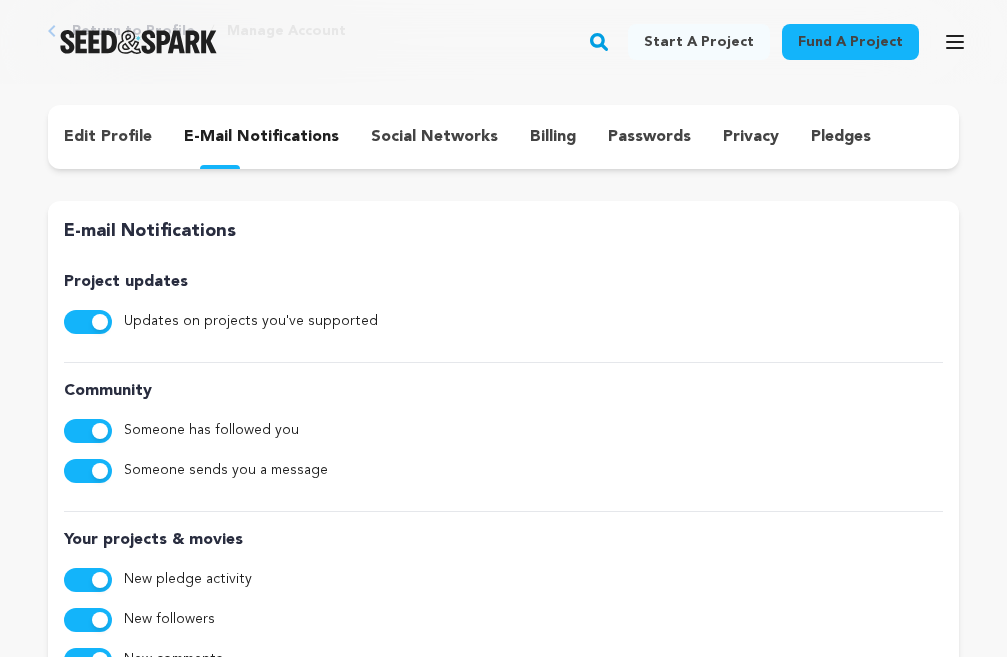 scroll, scrollTop: 0, scrollLeft: 0, axis: both 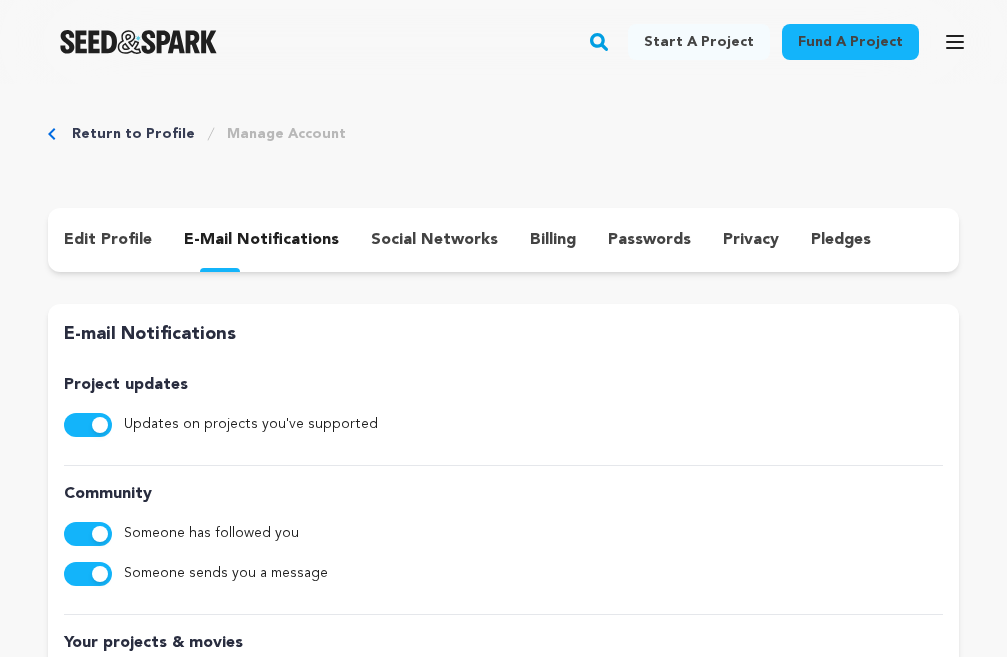 click on "passwords" at bounding box center (649, 240) 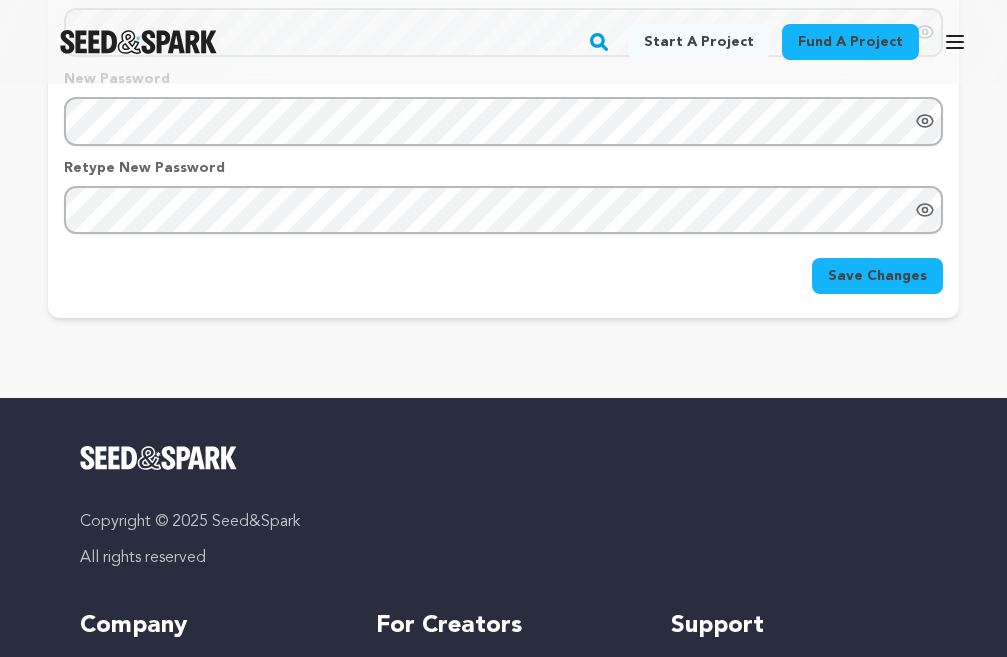 scroll, scrollTop: 0, scrollLeft: 0, axis: both 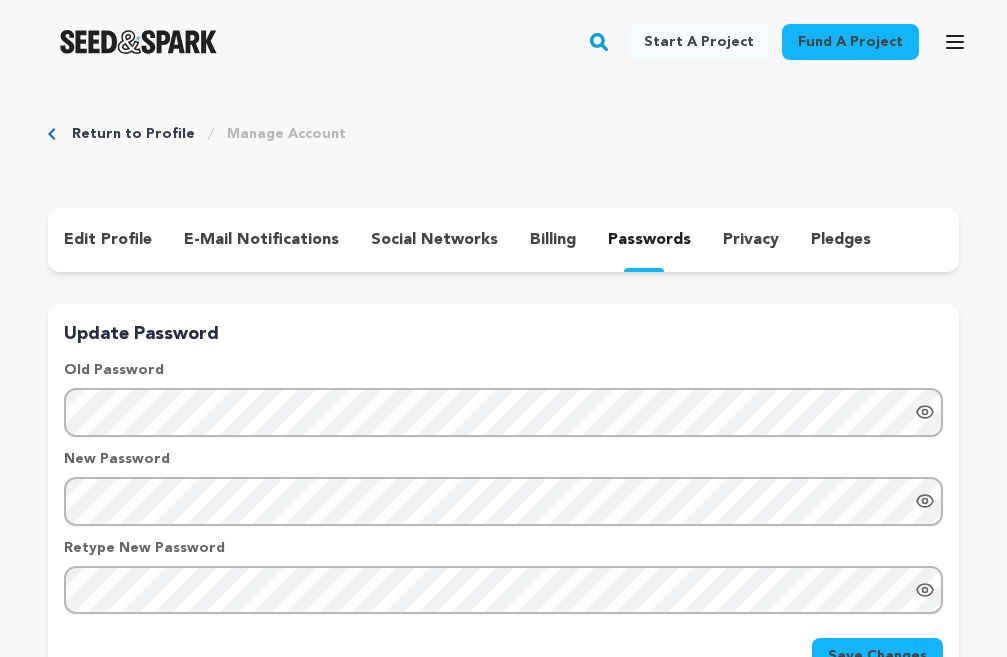 click on "privacy" at bounding box center (751, 240) 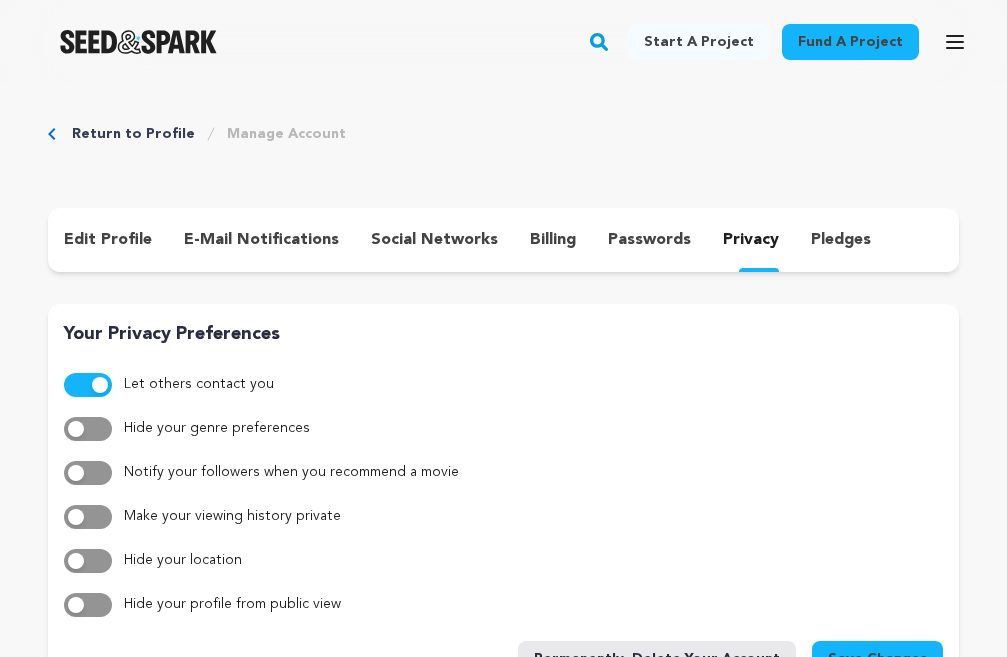 click on "pledges" at bounding box center [841, 240] 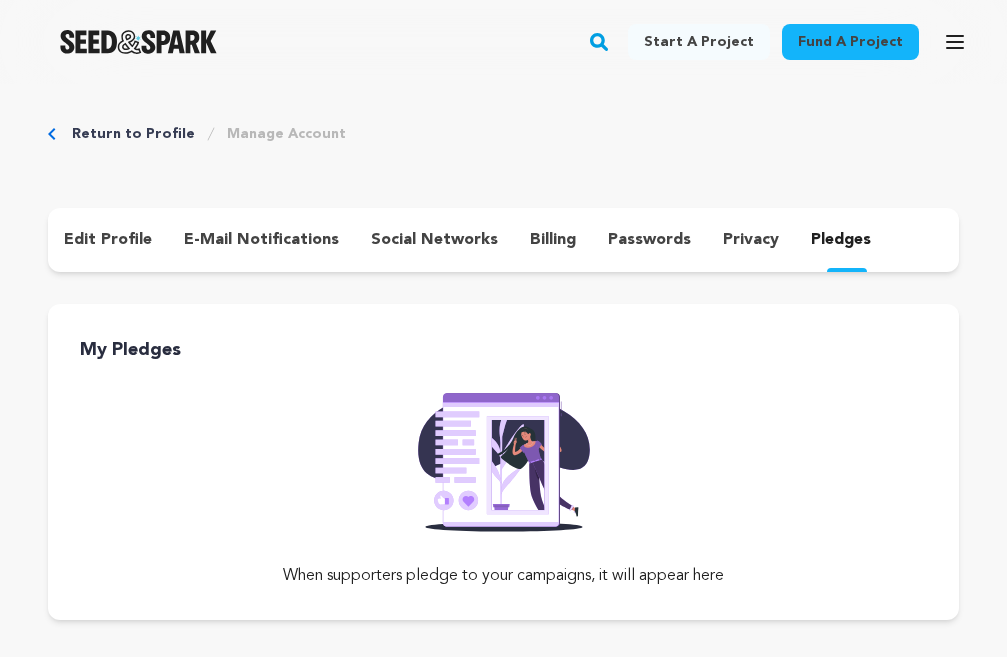 click on "e-mail notifications" at bounding box center (261, 240) 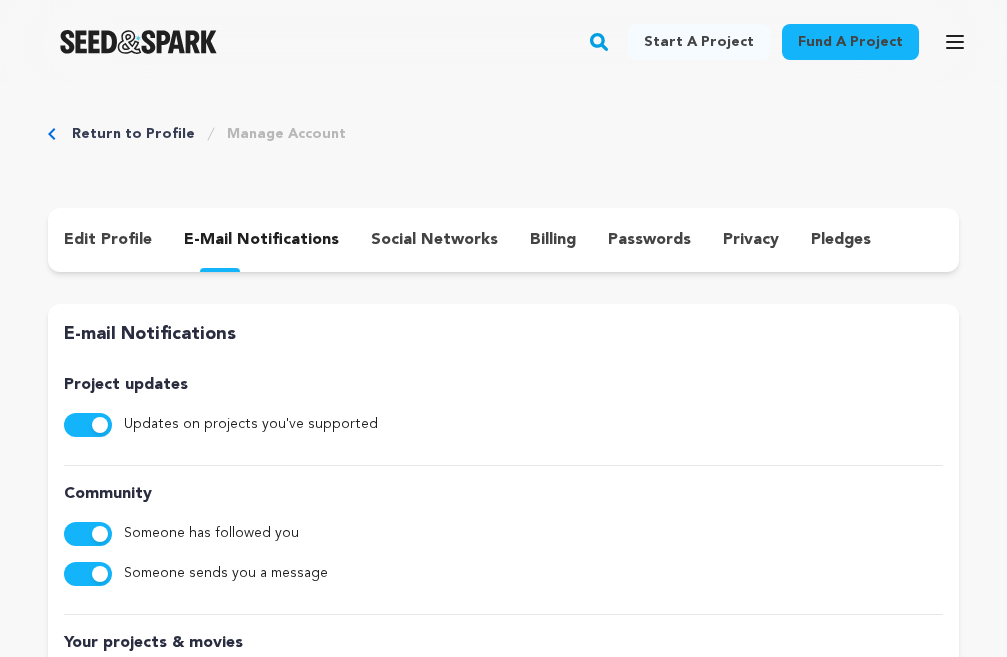 click on "edit profile" at bounding box center [108, 240] 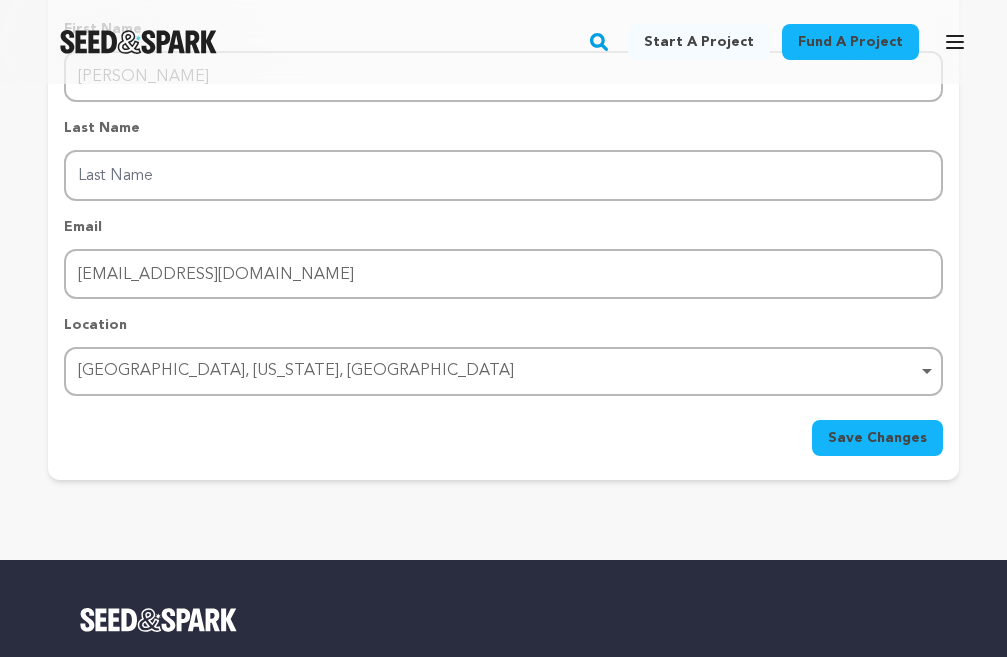 scroll, scrollTop: 400, scrollLeft: 0, axis: vertical 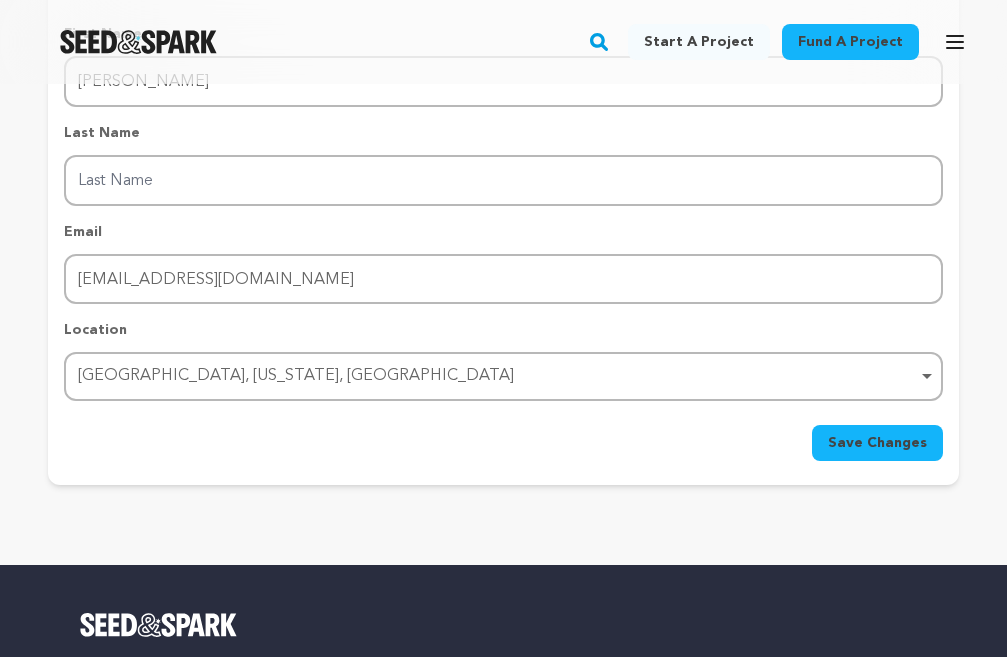 click on "Save Changes" at bounding box center [877, 443] 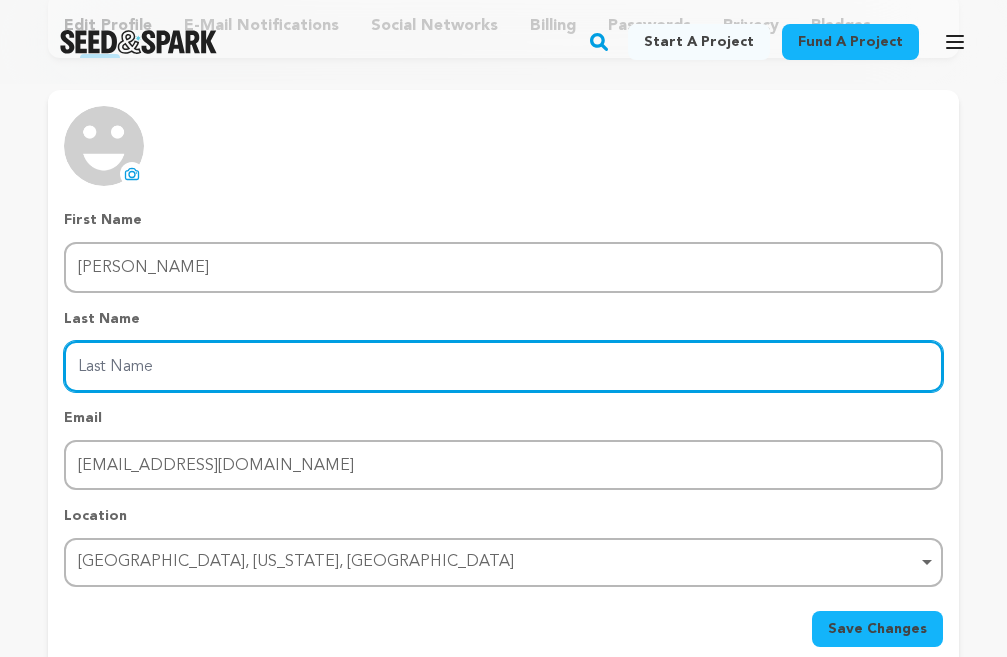 scroll, scrollTop: 200, scrollLeft: 0, axis: vertical 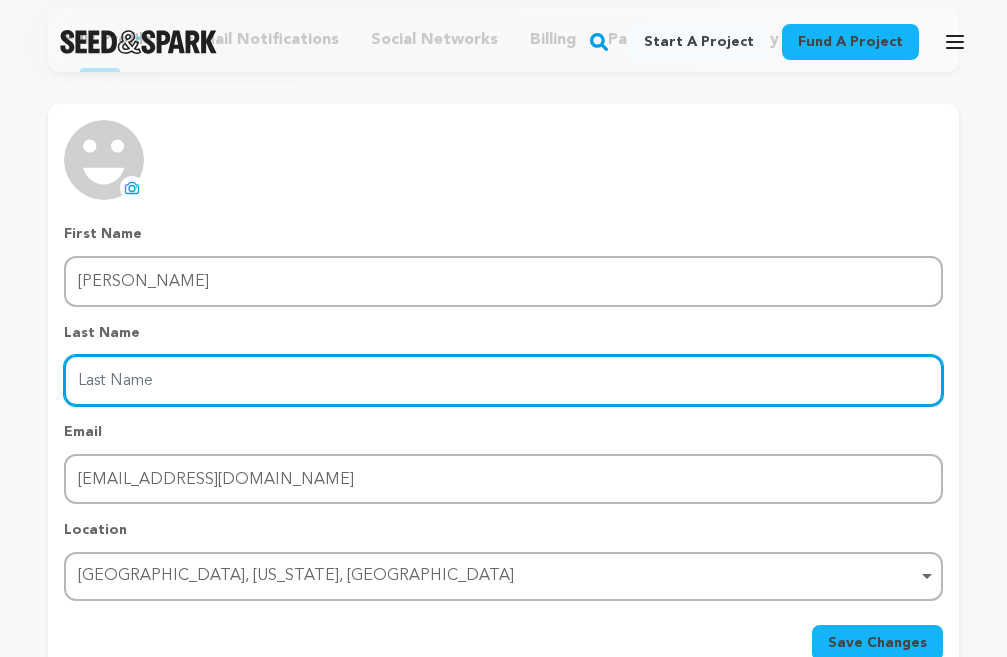 click on "Last Name" at bounding box center [503, 380] 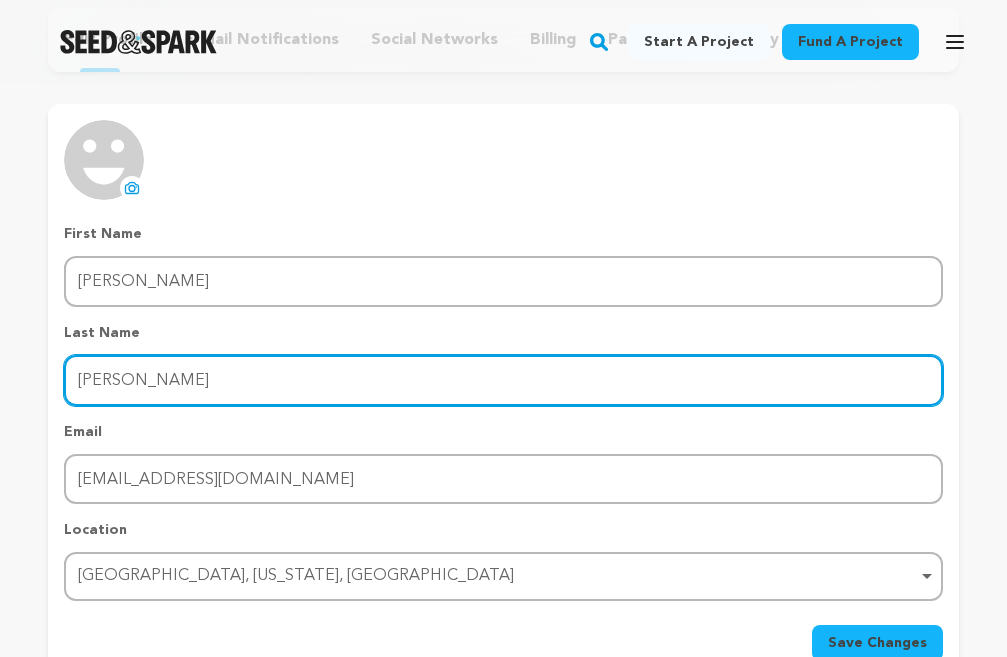 type on "parihar" 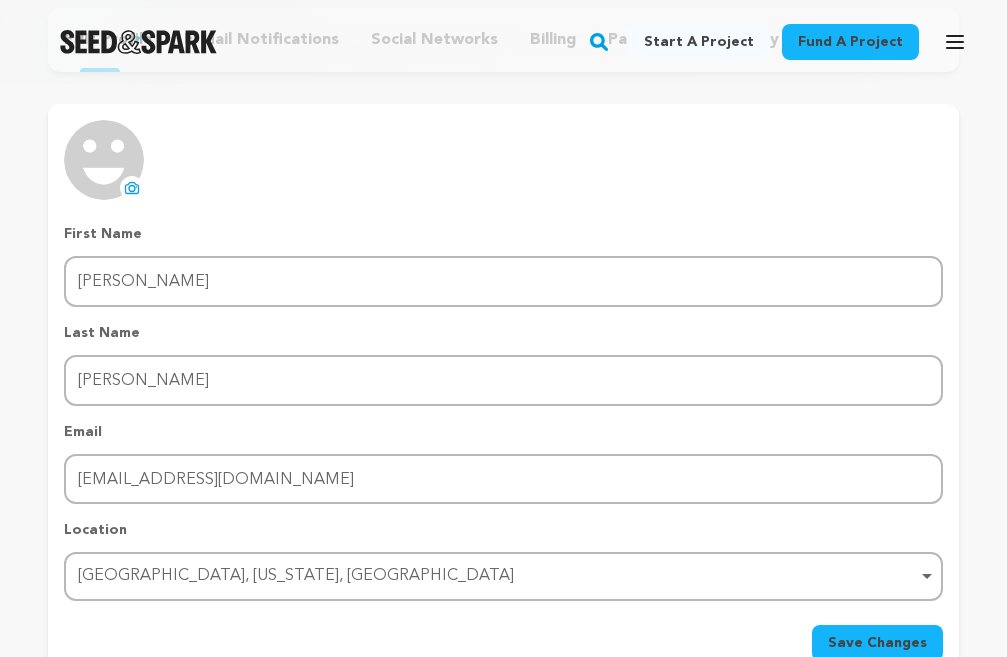 click on "Save Changes" at bounding box center (877, 643) 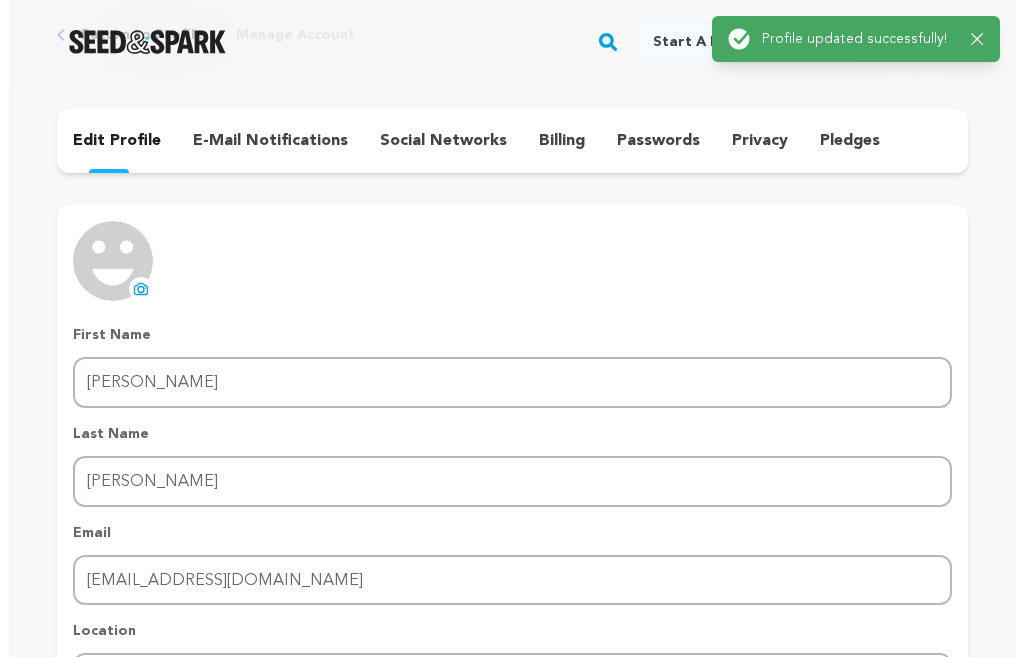 scroll, scrollTop: 0, scrollLeft: 0, axis: both 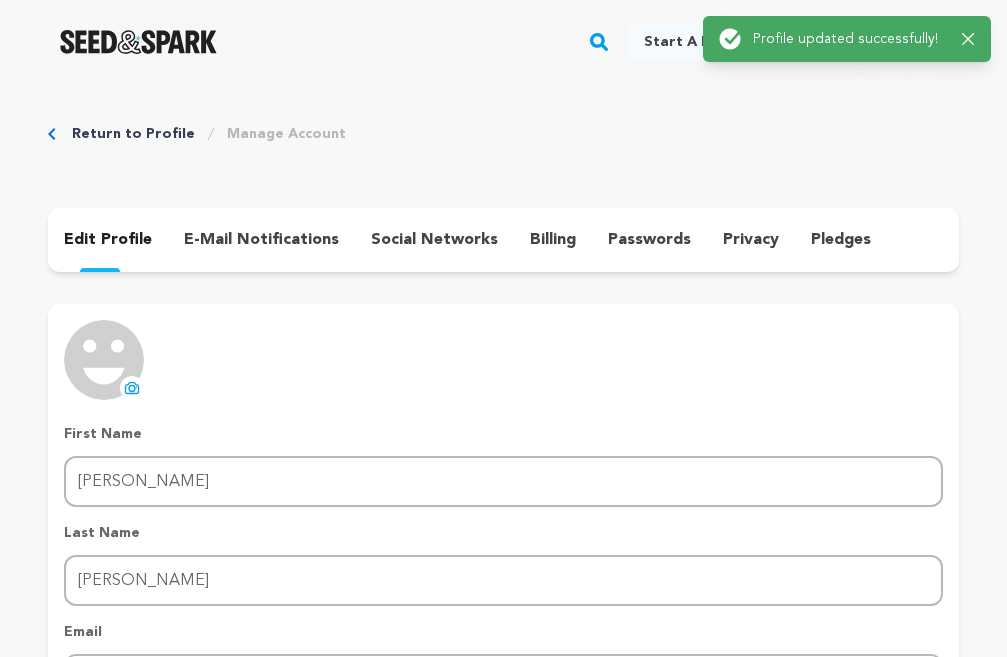 click 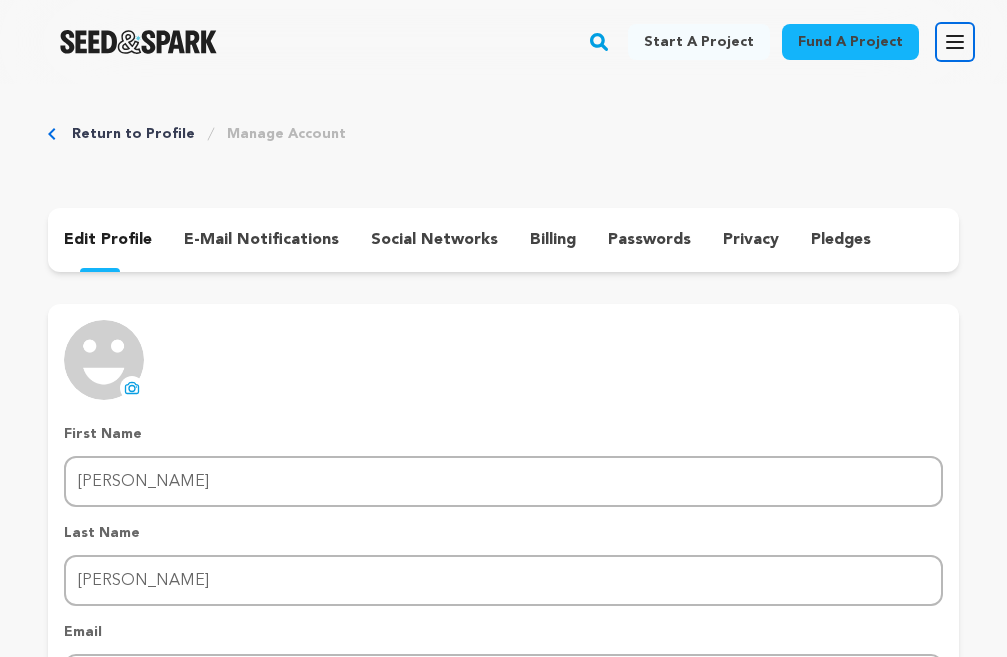 click 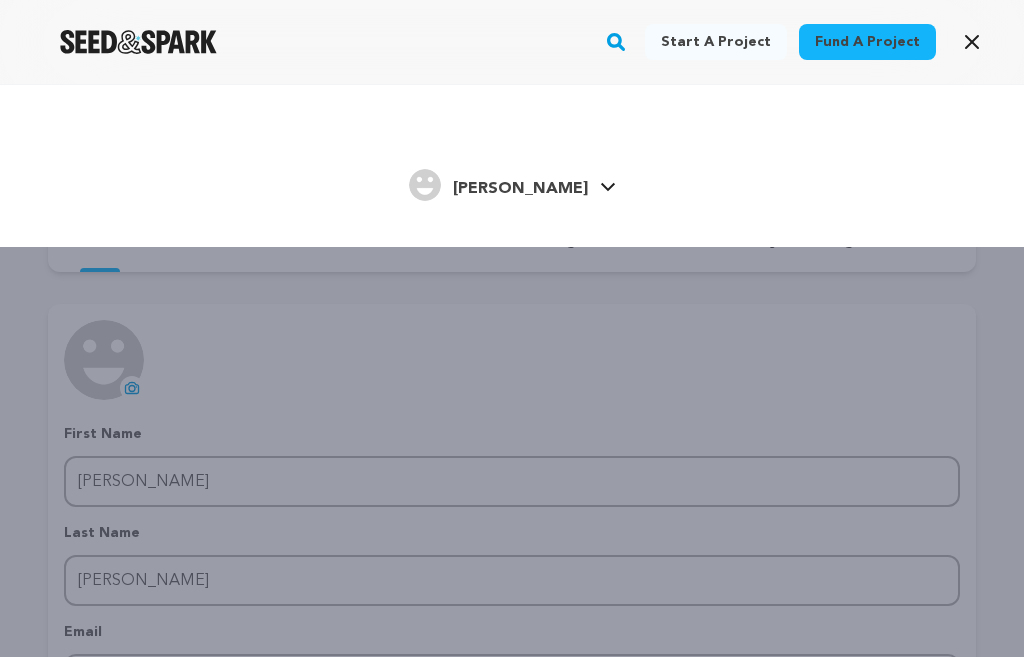 click on "Chirag" at bounding box center [520, 189] 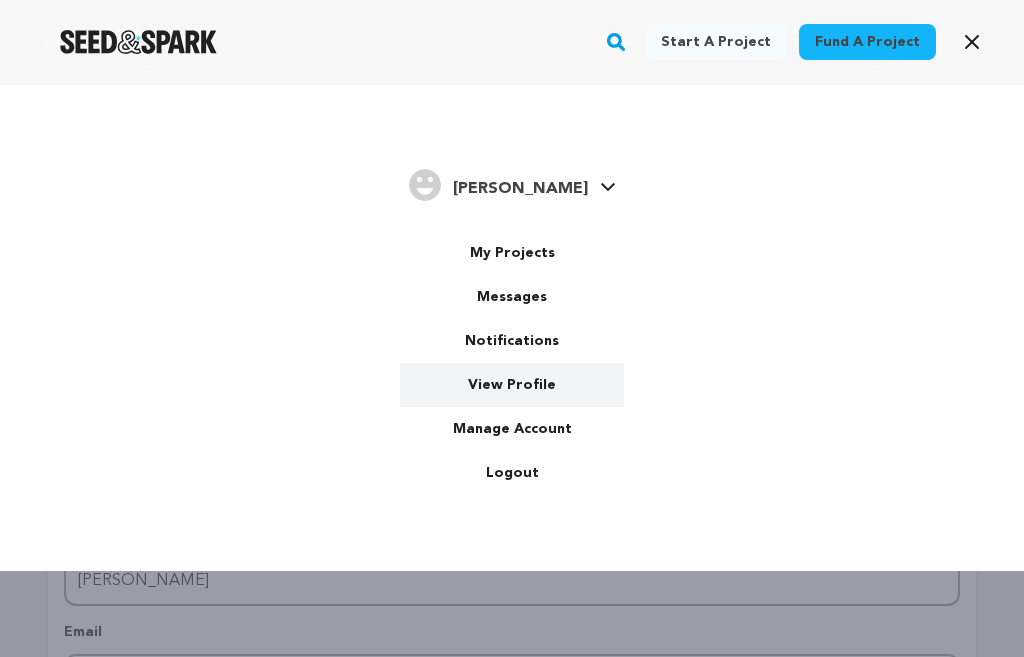 click on "View Profile" at bounding box center [512, 385] 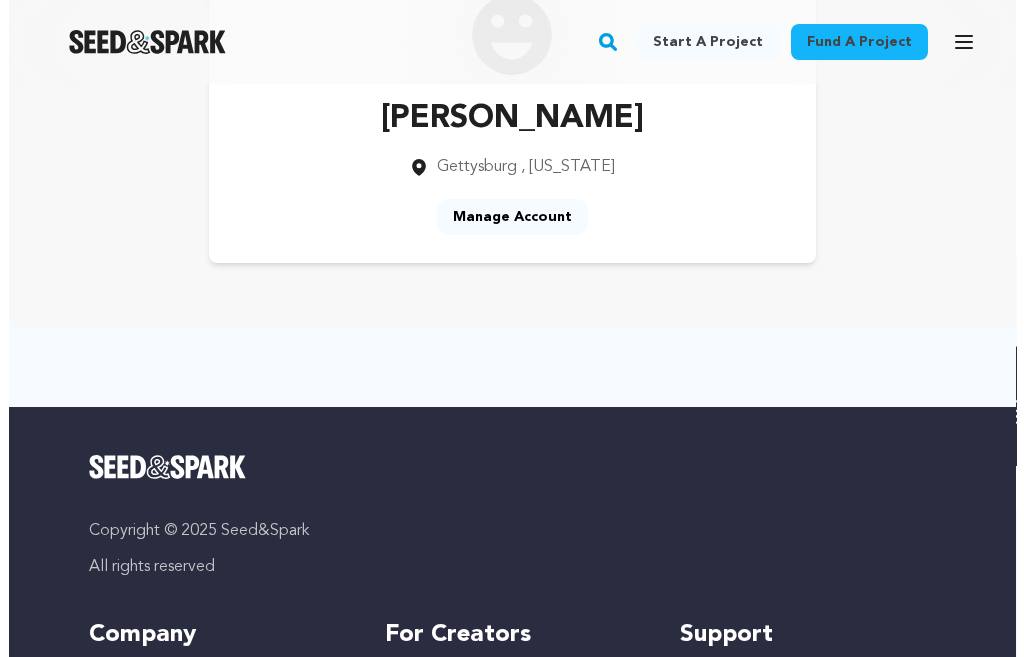 scroll, scrollTop: 0, scrollLeft: 0, axis: both 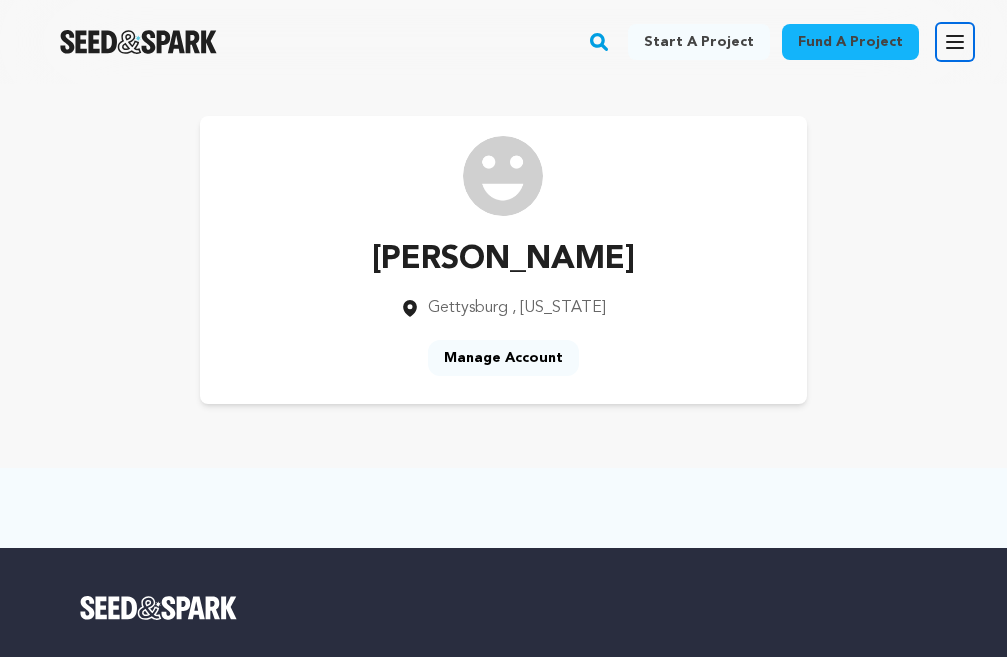 click 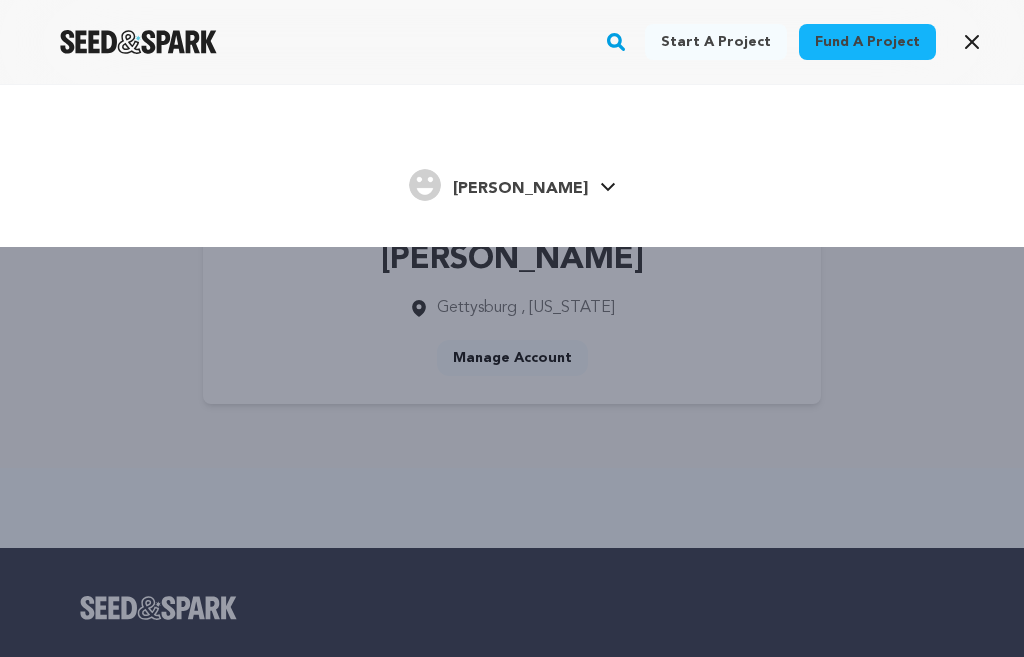 click on "[PERSON_NAME]" at bounding box center (520, 189) 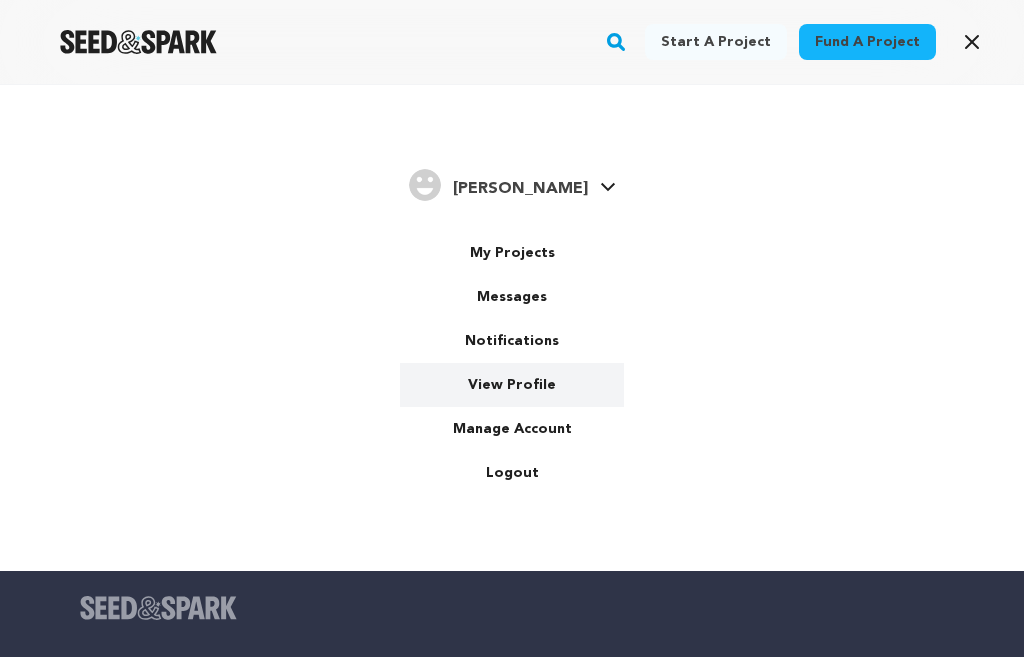 click on "View Profile" at bounding box center (512, 385) 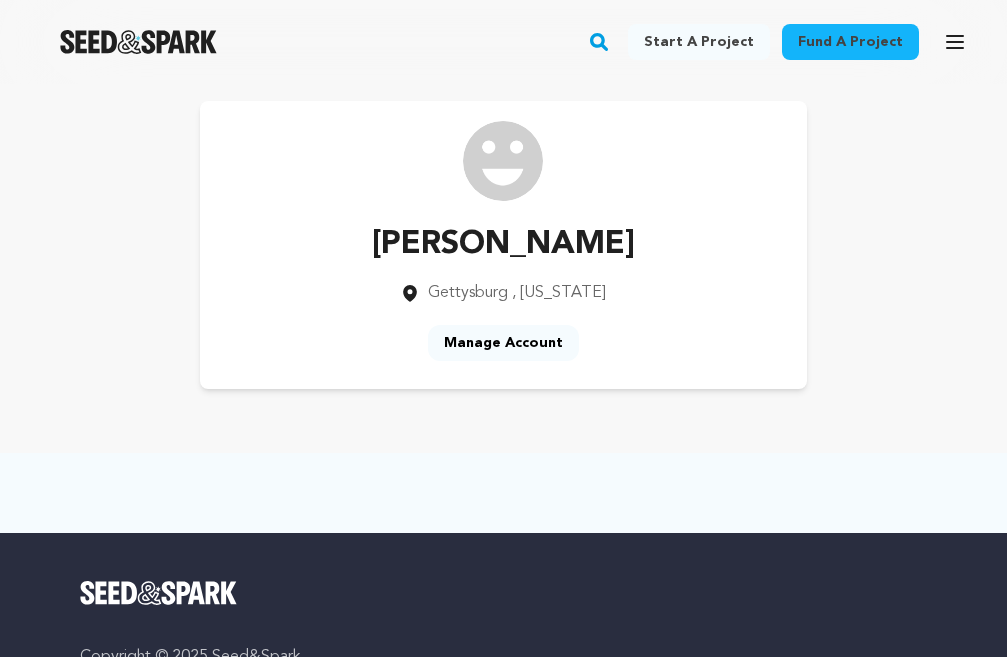 scroll, scrollTop: 0, scrollLeft: 0, axis: both 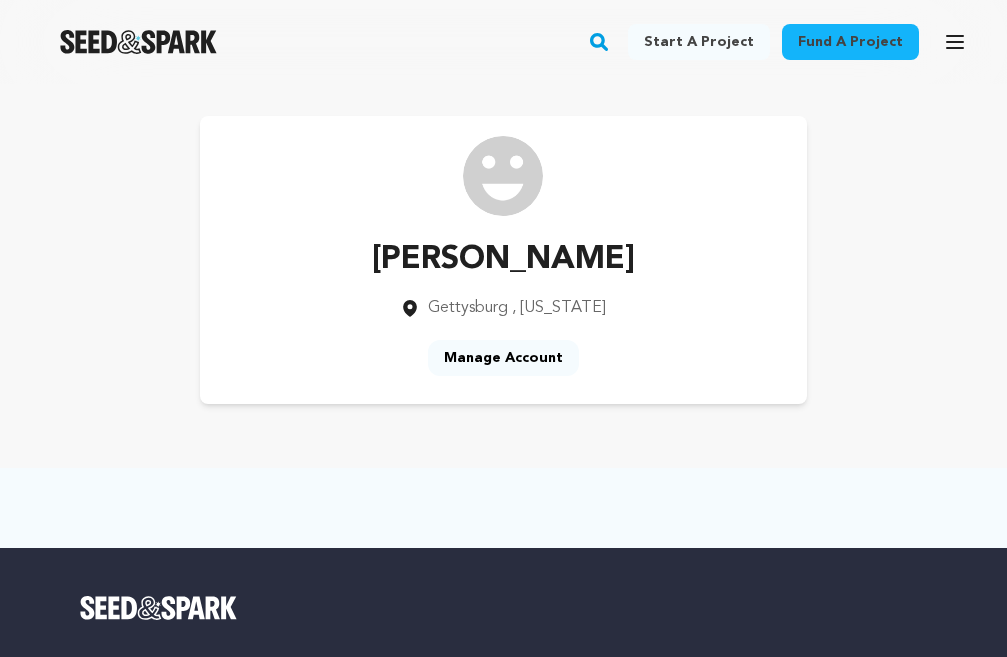 click on "Manage Account" at bounding box center (503, 358) 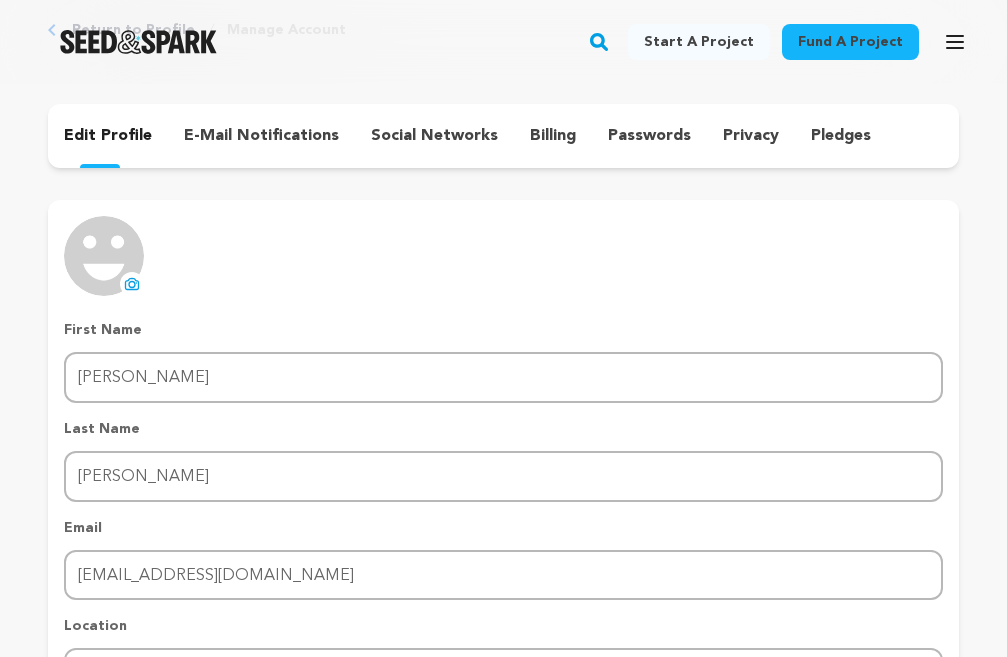 scroll, scrollTop: 0, scrollLeft: 0, axis: both 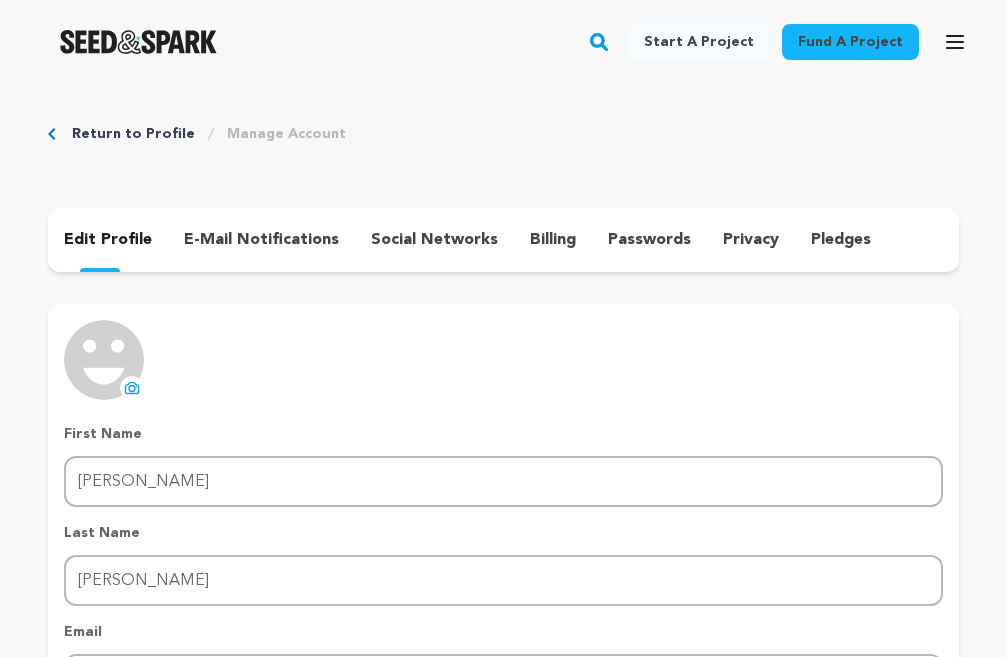click on "social networks" at bounding box center (434, 240) 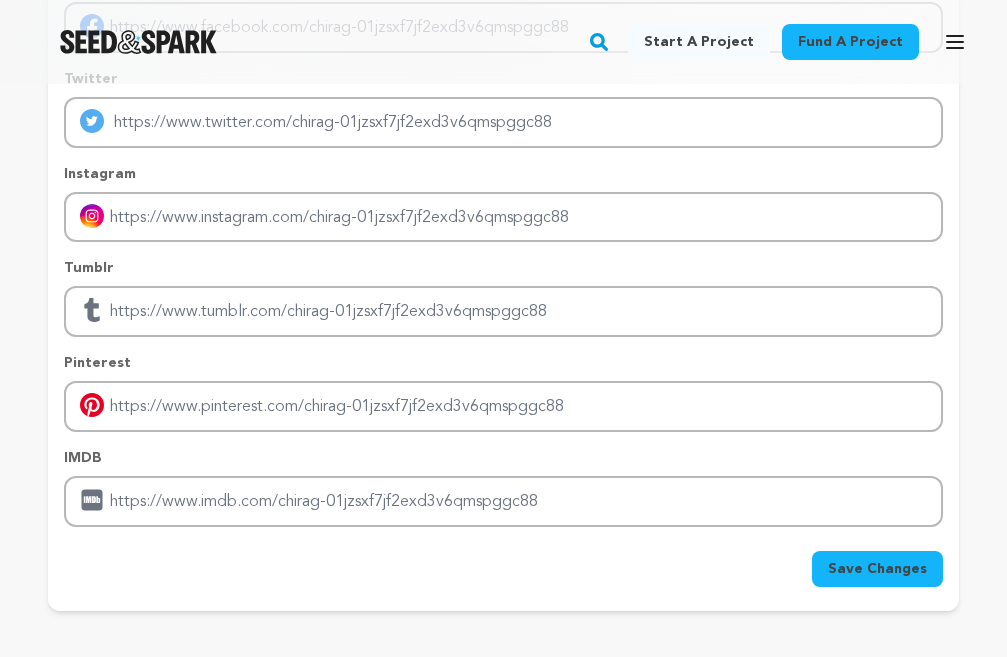 scroll, scrollTop: 400, scrollLeft: 0, axis: vertical 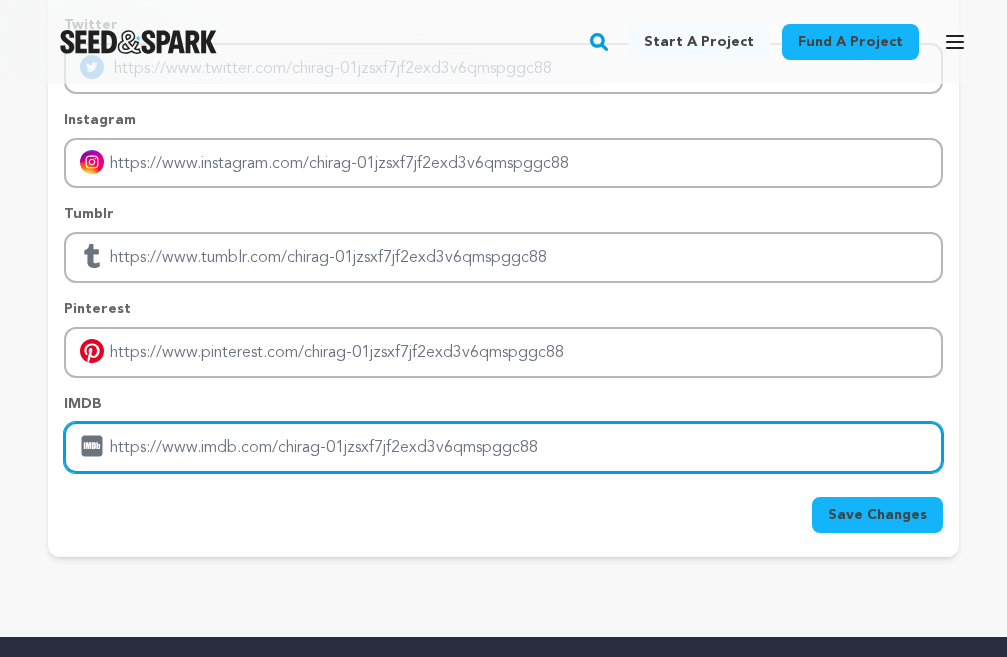 click at bounding box center (503, 447) 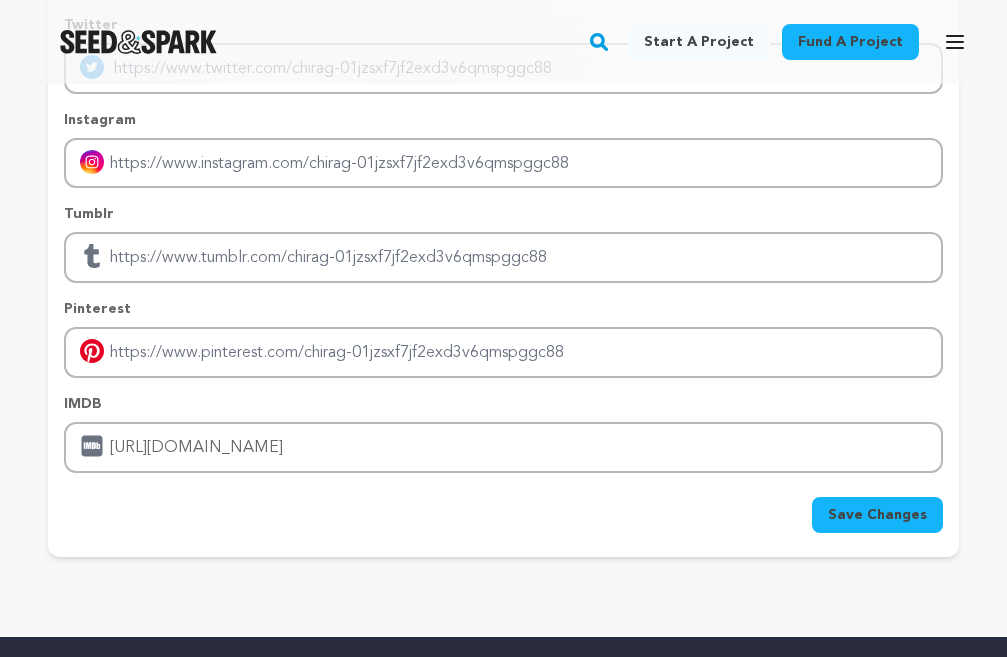 click on "Save Changes" at bounding box center [877, 515] 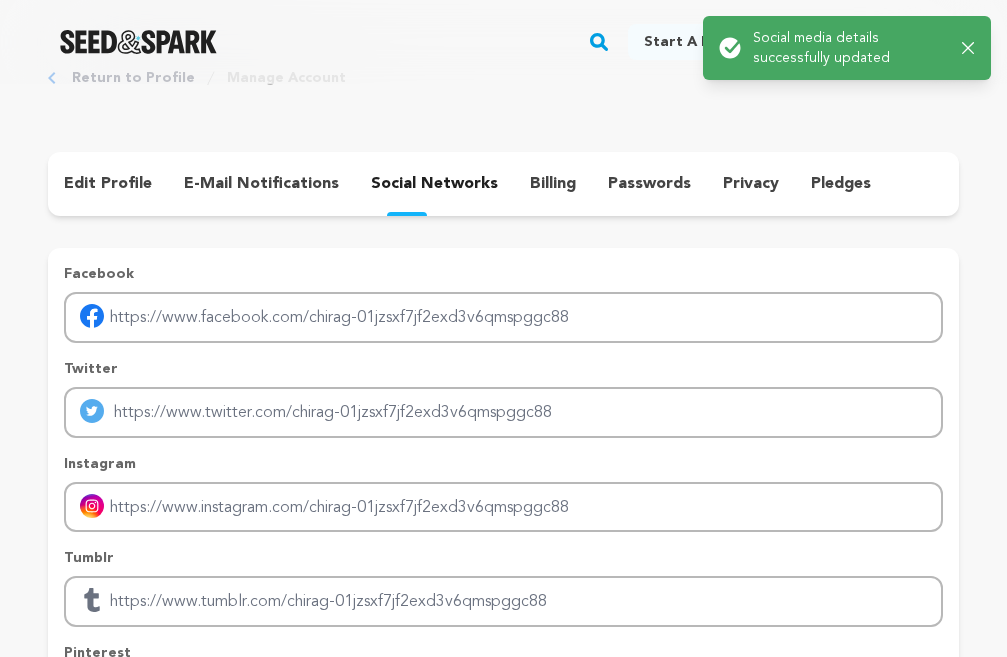 scroll, scrollTop: 0, scrollLeft: 0, axis: both 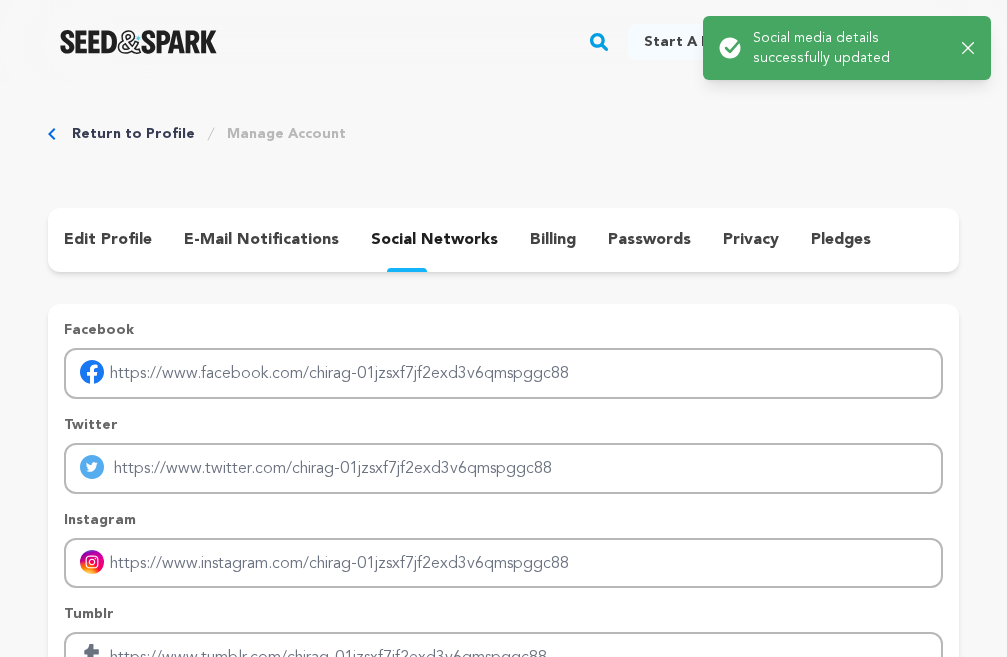 click on "Social media details successfully updated" at bounding box center [849, 48] 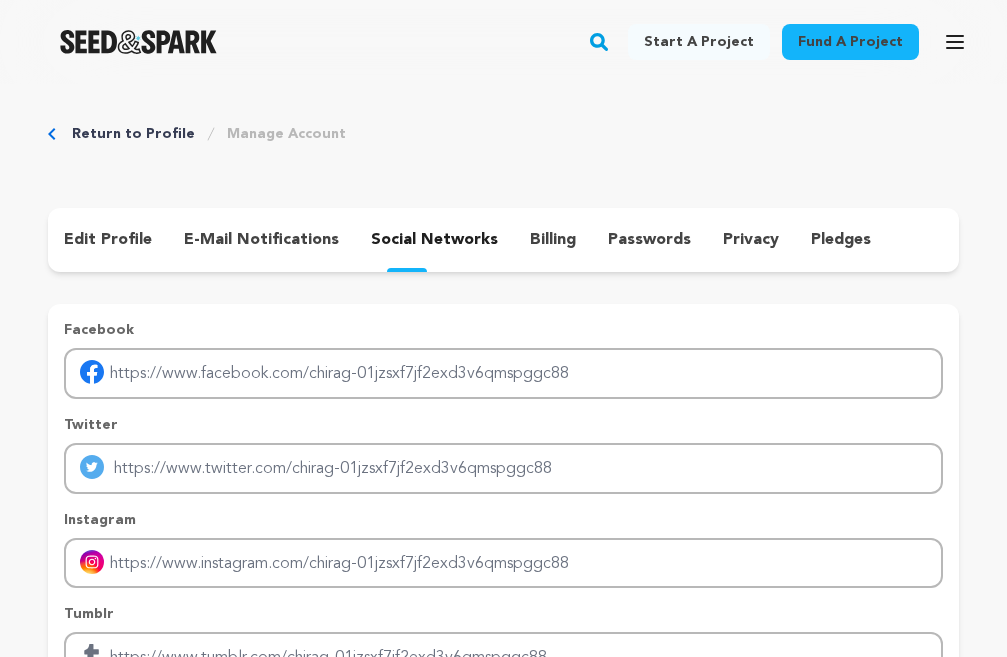 click on "Return to Profile" at bounding box center (133, 134) 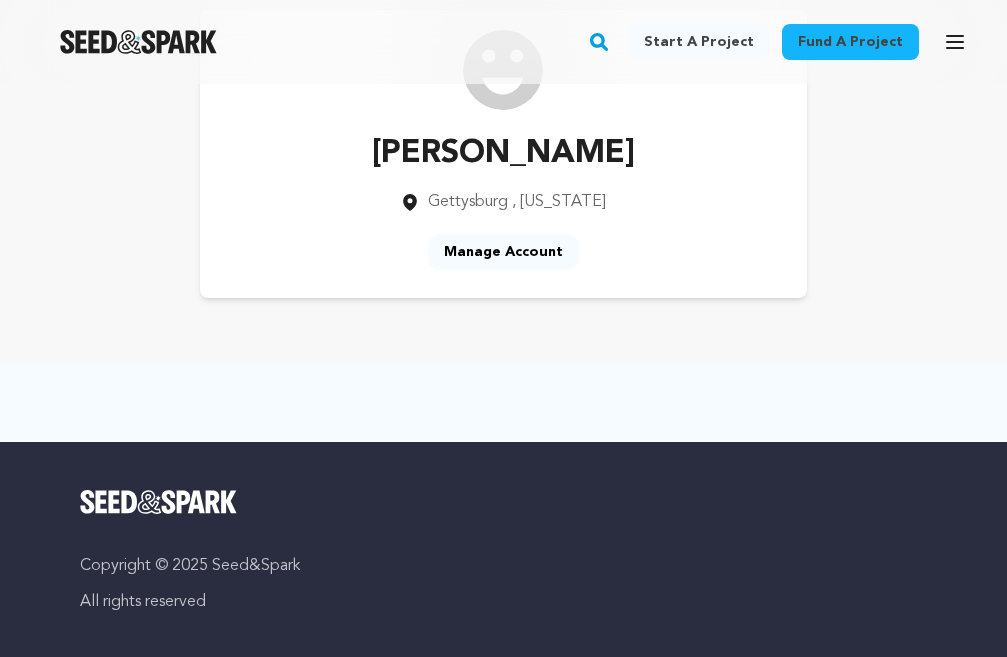 scroll, scrollTop: 0, scrollLeft: 0, axis: both 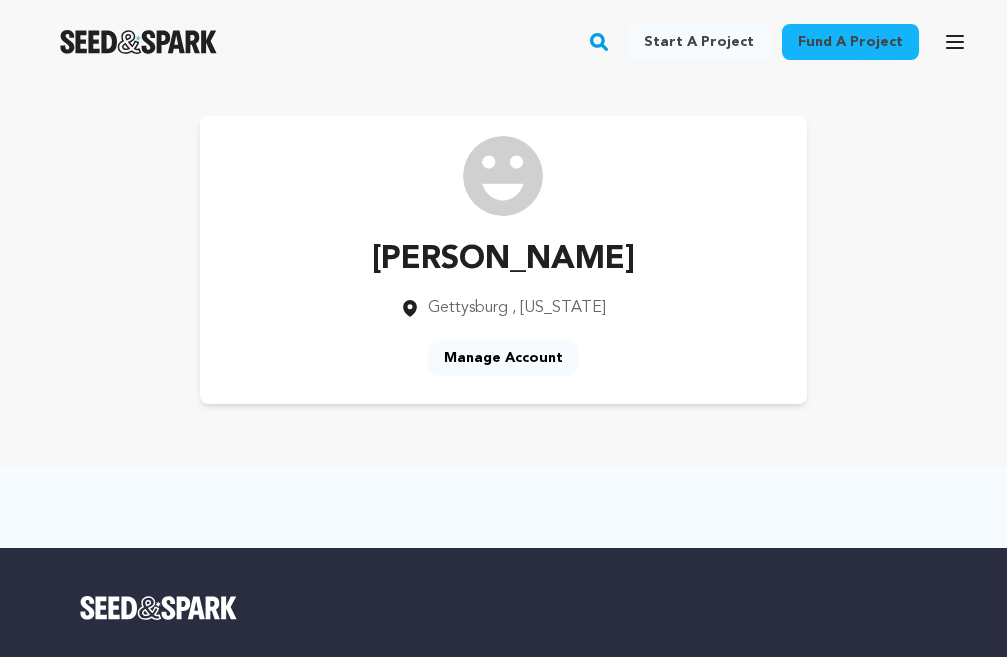click at bounding box center [503, 176] 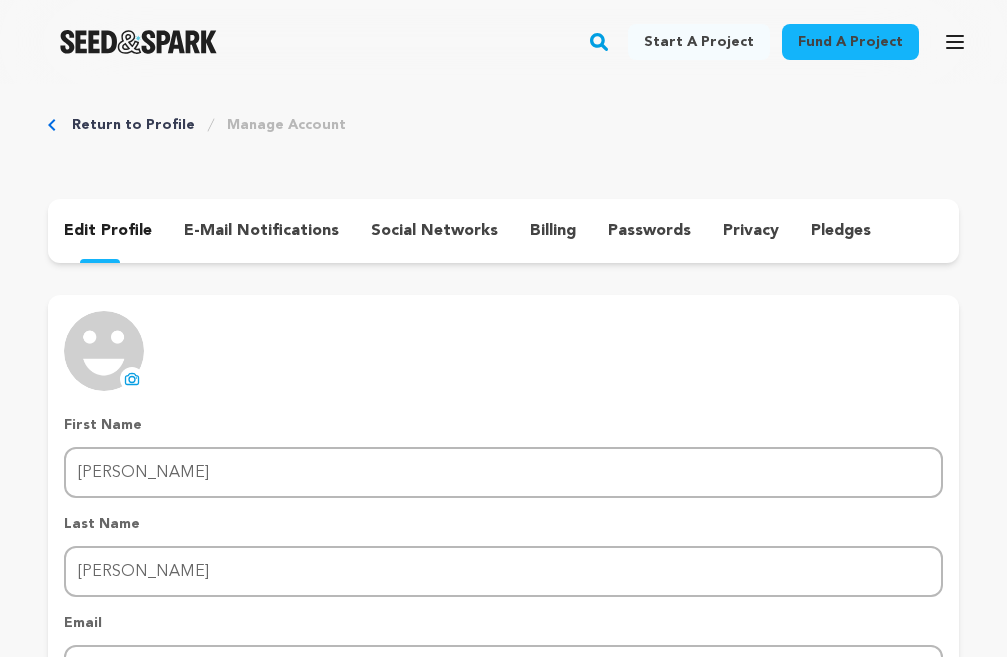 scroll, scrollTop: 0, scrollLeft: 0, axis: both 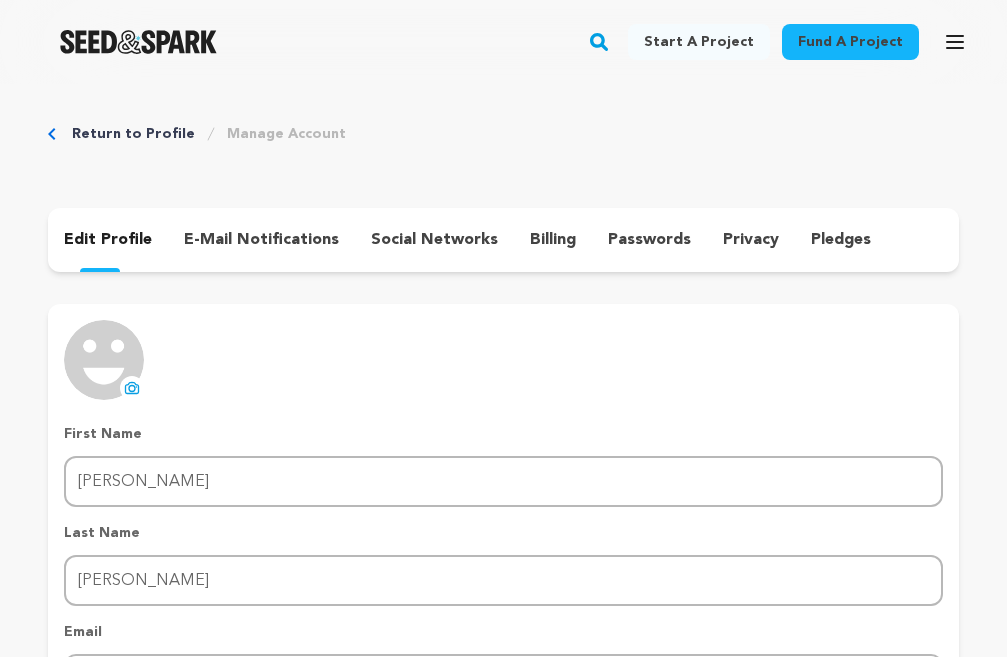 click on "social networks" at bounding box center (434, 240) 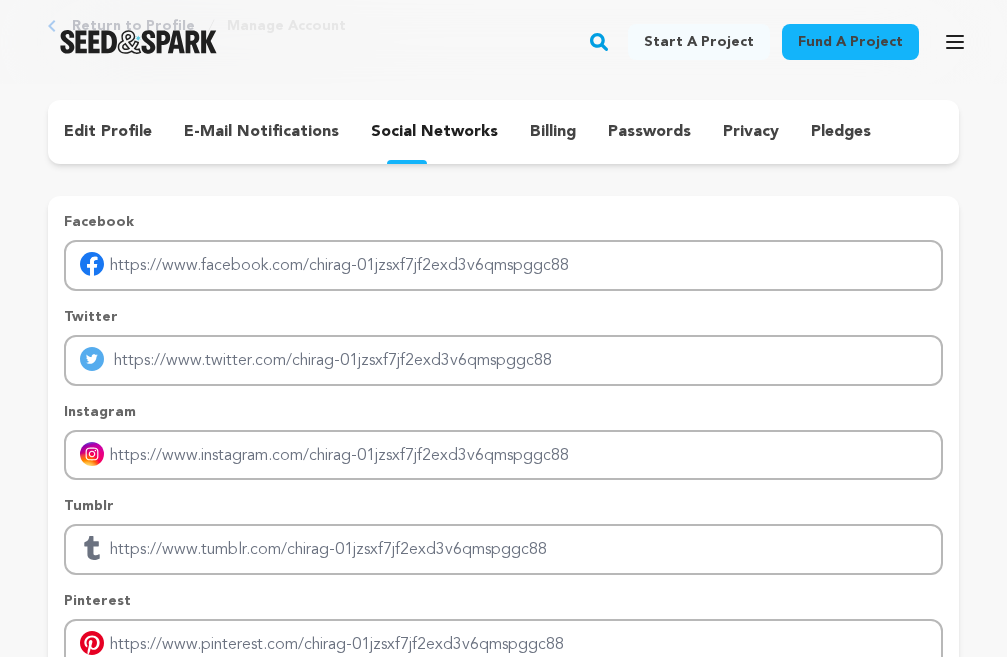 scroll, scrollTop: 0, scrollLeft: 0, axis: both 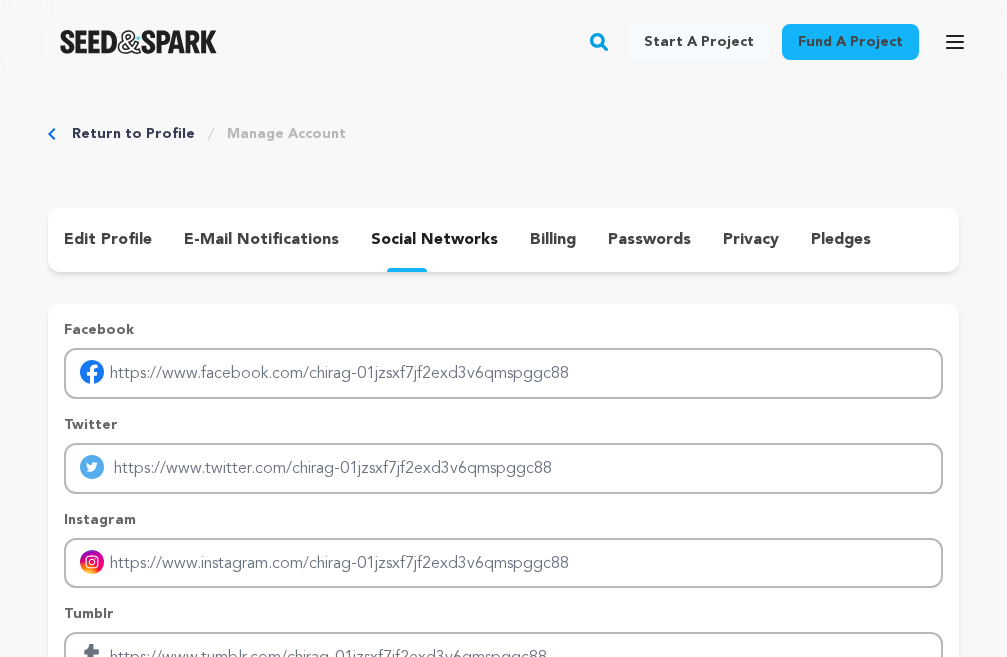 click on "e-mail notifications" at bounding box center [261, 240] 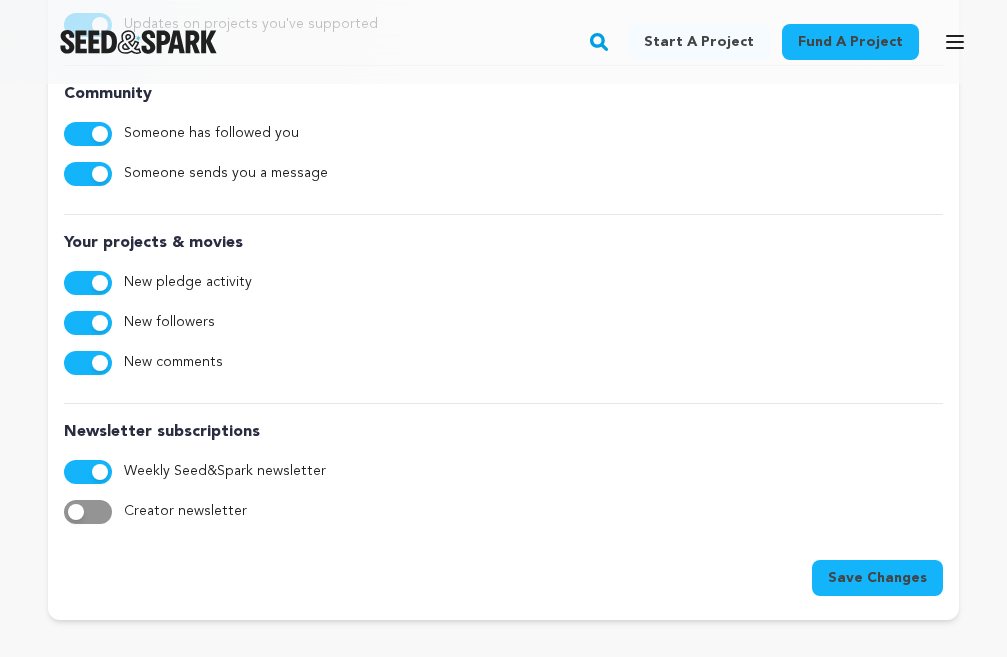 scroll, scrollTop: 0, scrollLeft: 0, axis: both 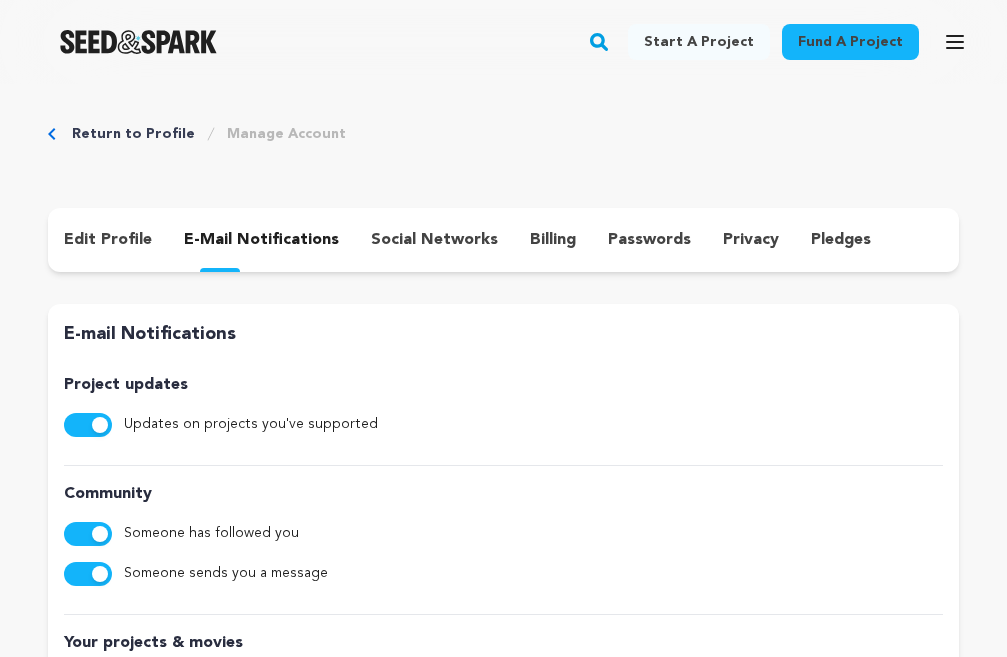 click on "edit profile" at bounding box center [108, 240] 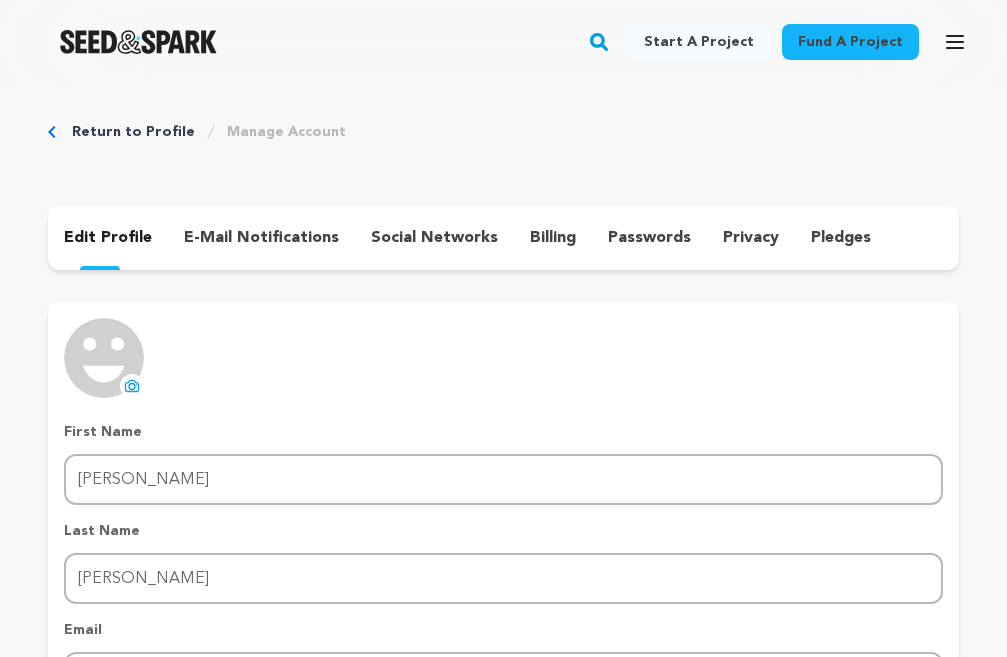 scroll, scrollTop: 0, scrollLeft: 0, axis: both 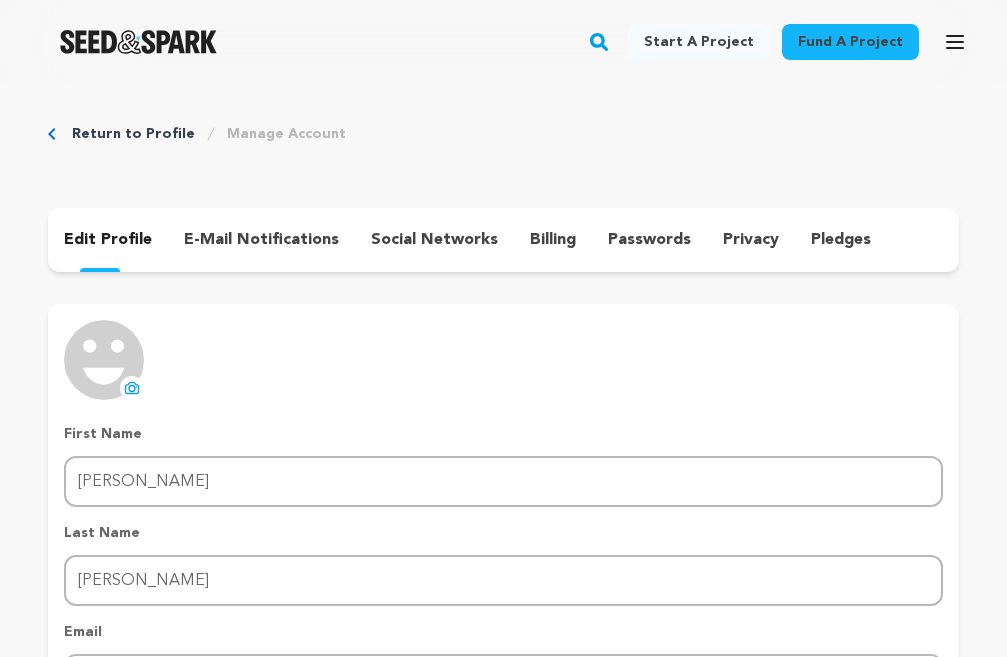 click at bounding box center [138, 42] 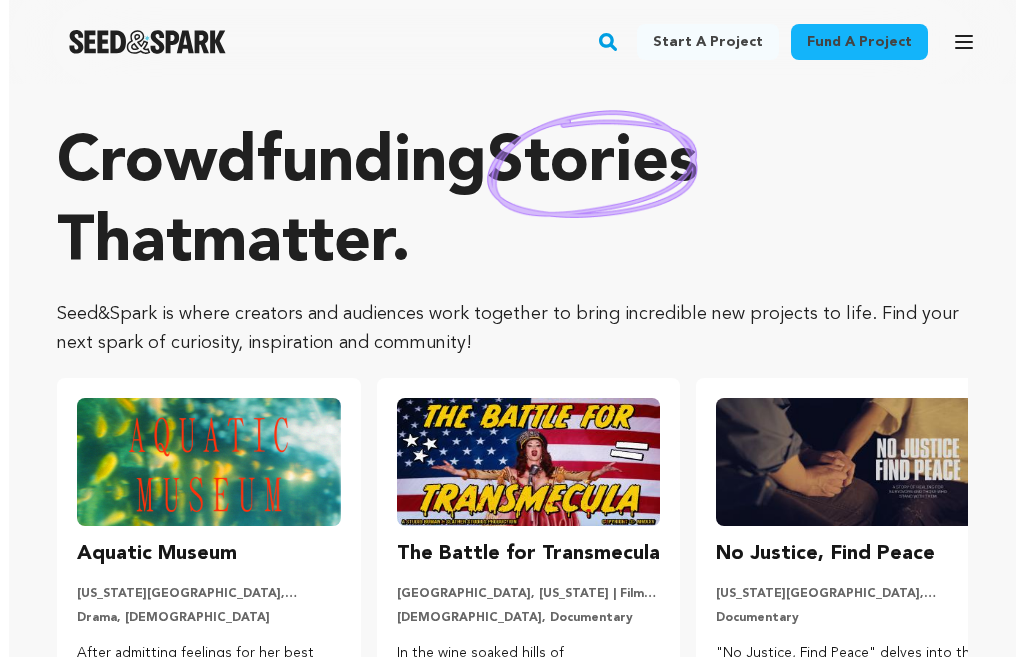 scroll, scrollTop: 0, scrollLeft: 0, axis: both 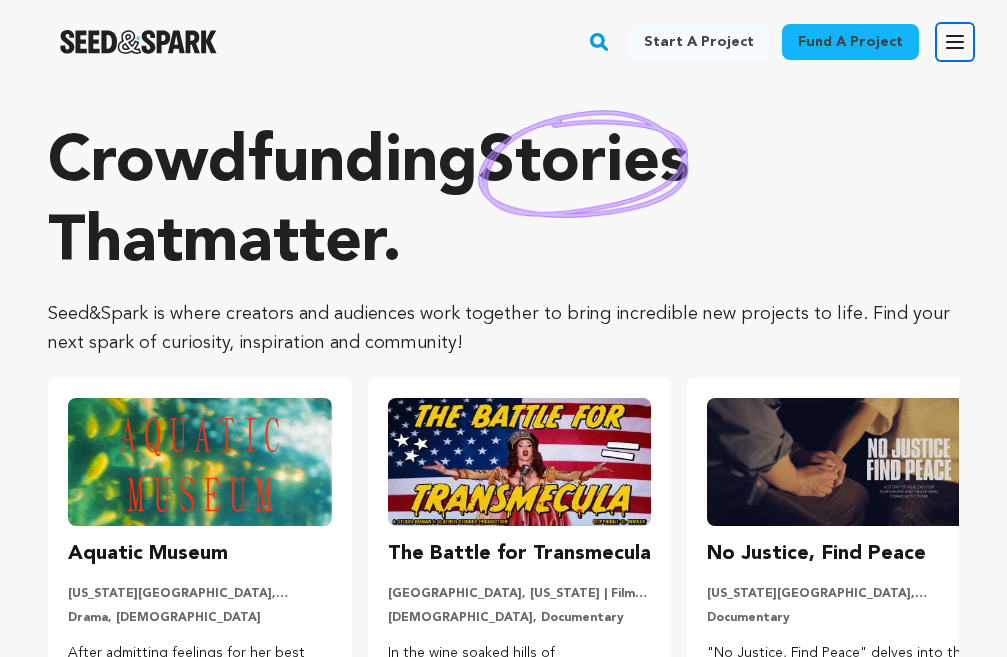 click 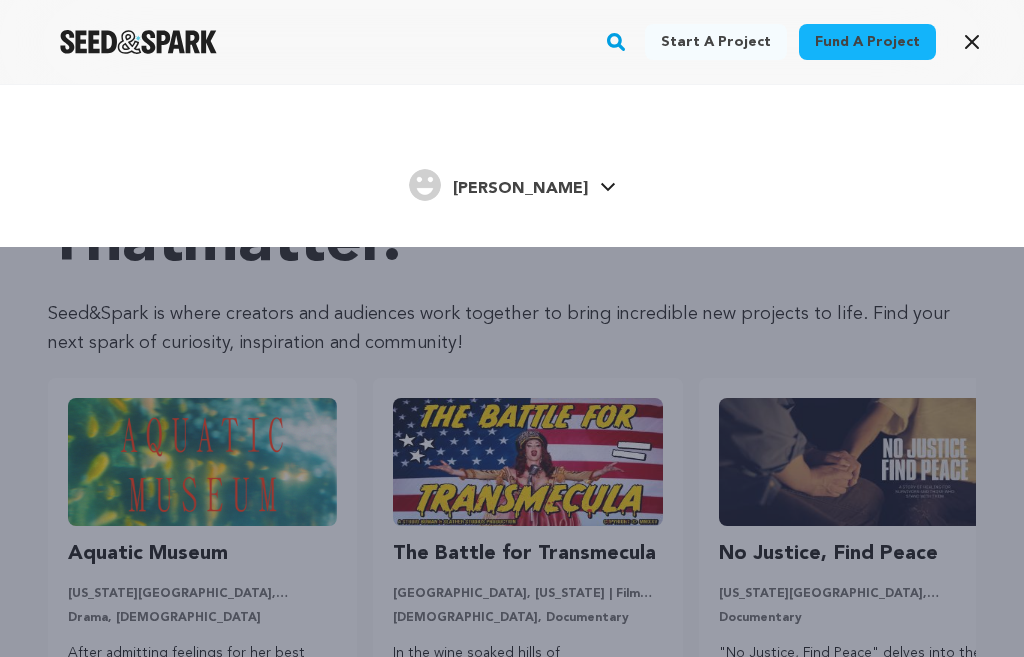 click on "[PERSON_NAME]" at bounding box center (520, 189) 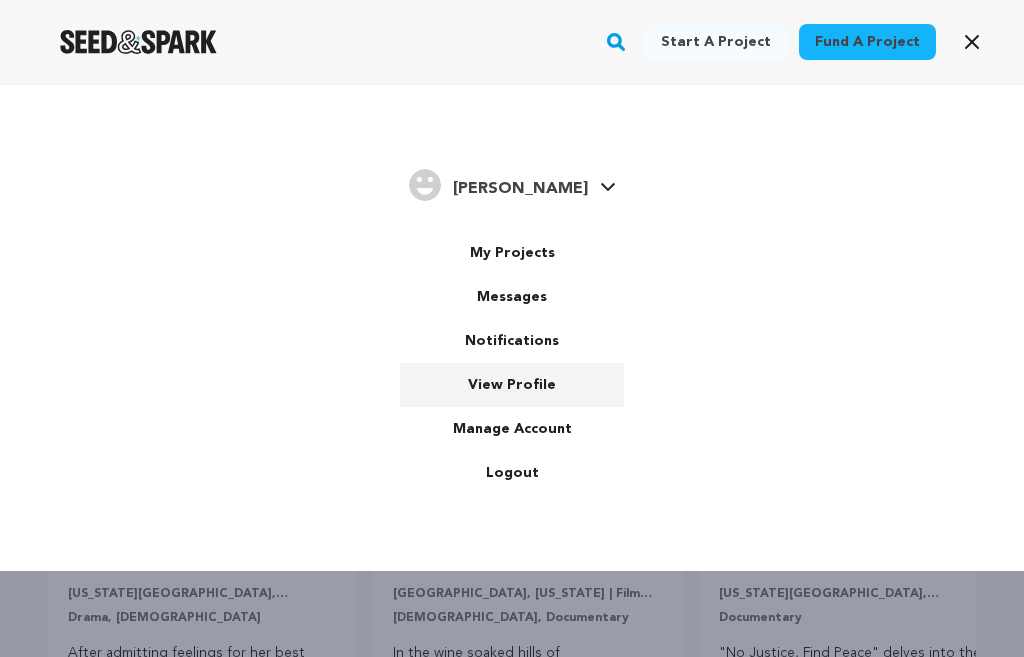 click on "View Profile" at bounding box center (512, 385) 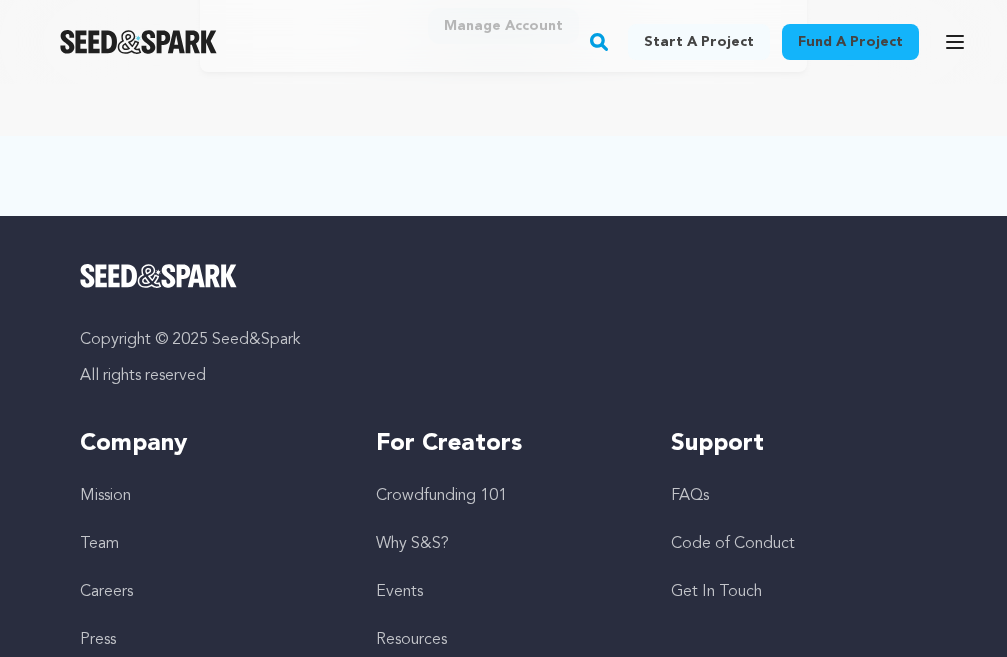 scroll, scrollTop: 0, scrollLeft: 0, axis: both 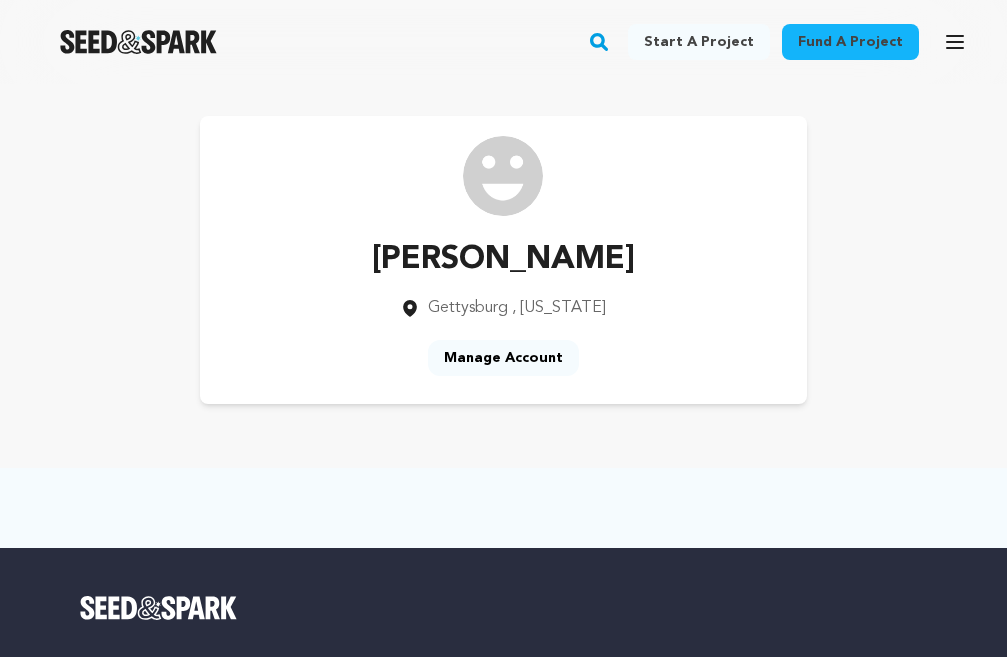 click on "Chirag parihar" at bounding box center (503, 260) 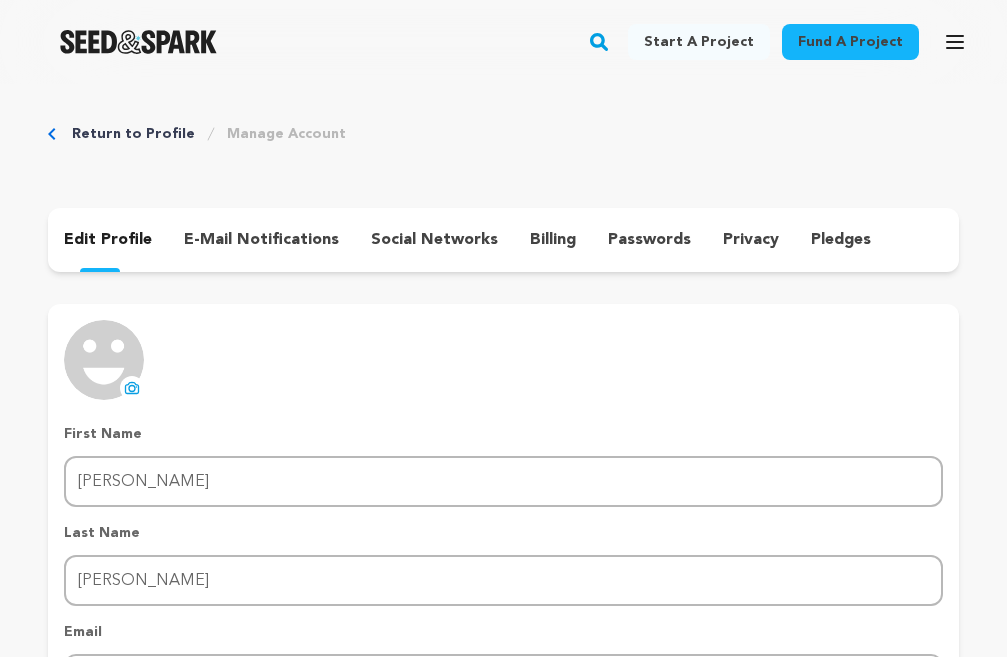 scroll, scrollTop: 0, scrollLeft: 0, axis: both 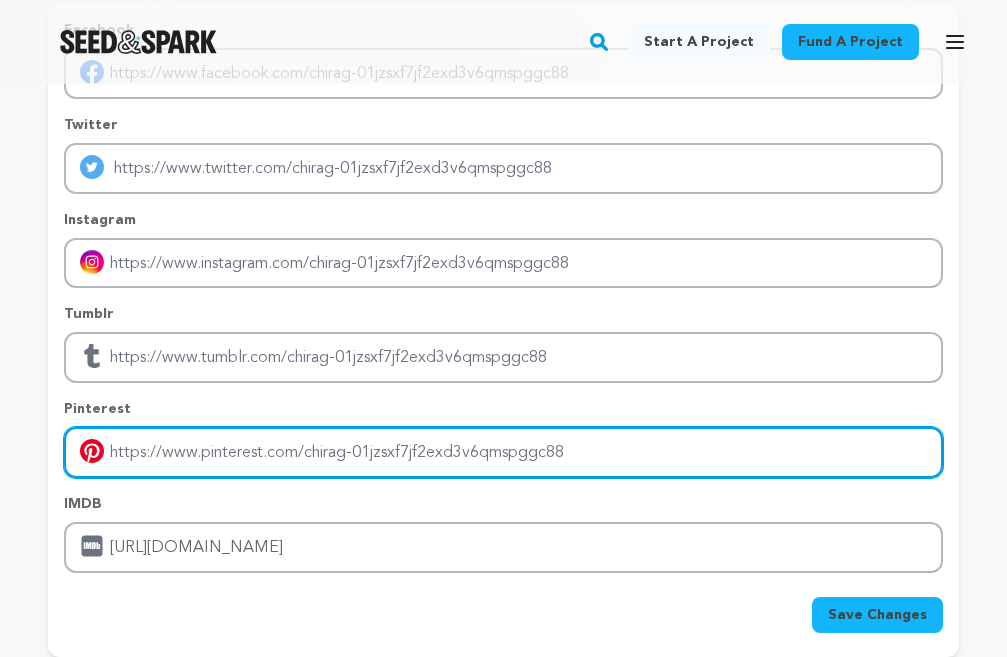 click at bounding box center [503, 452] 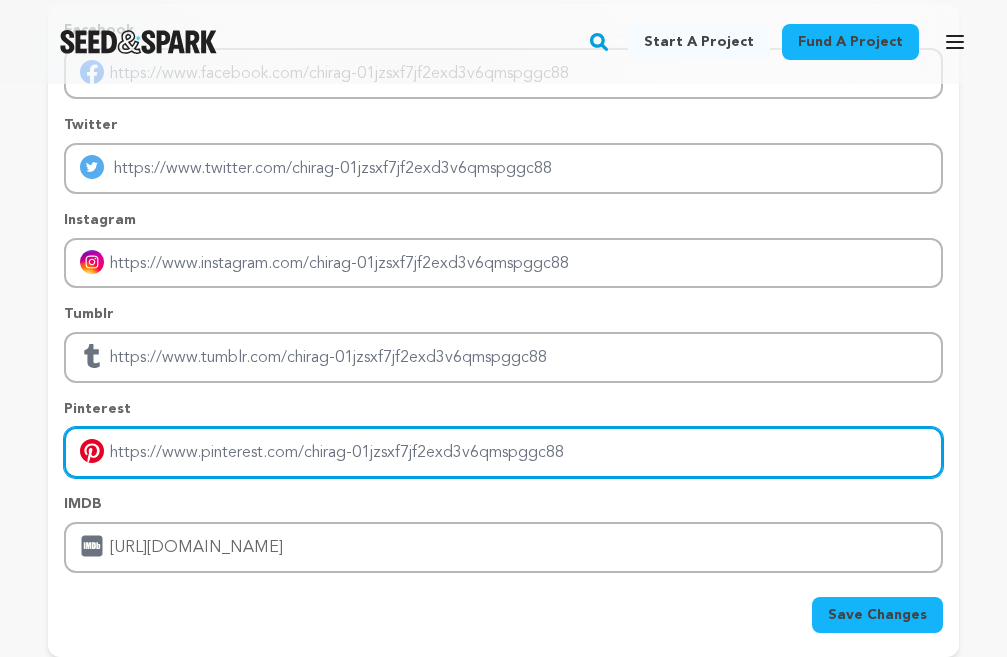 paste on "https://alexa-reviews.com/" 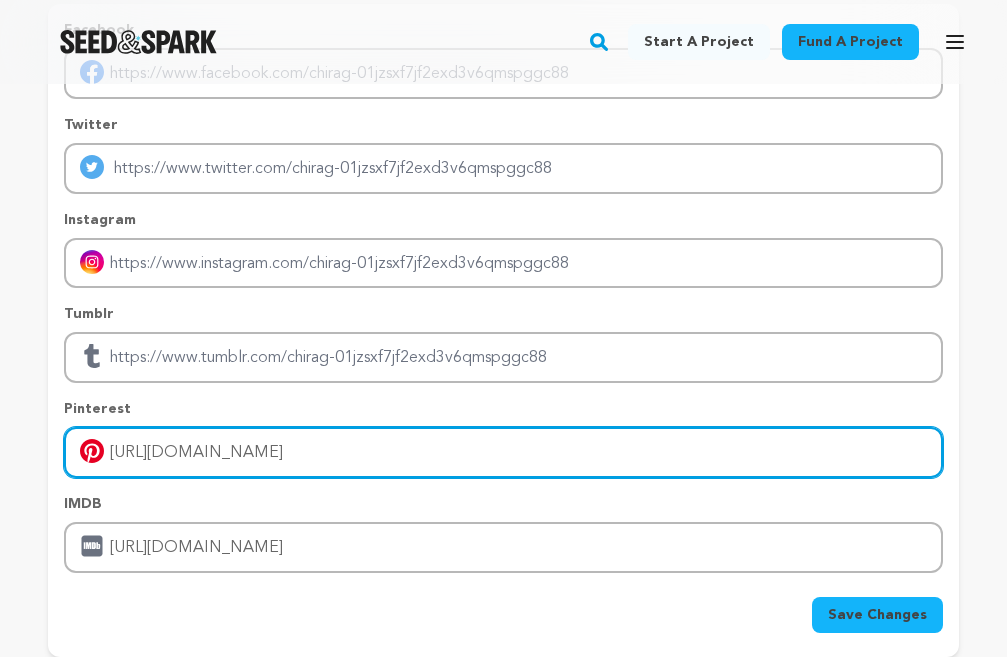 type on "https://alexa-reviews.com/" 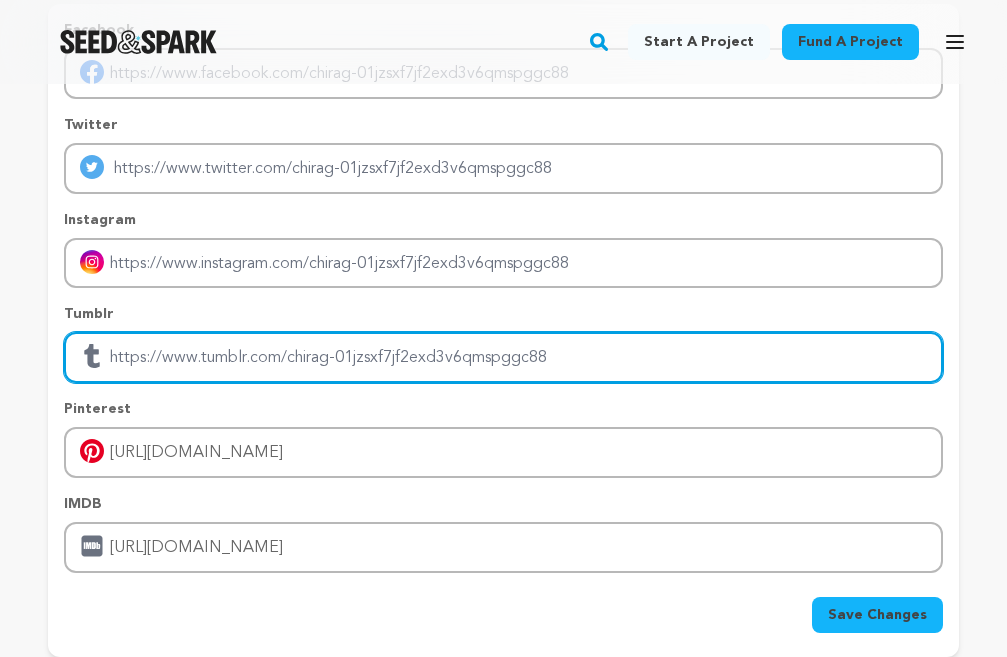 click at bounding box center (503, 357) 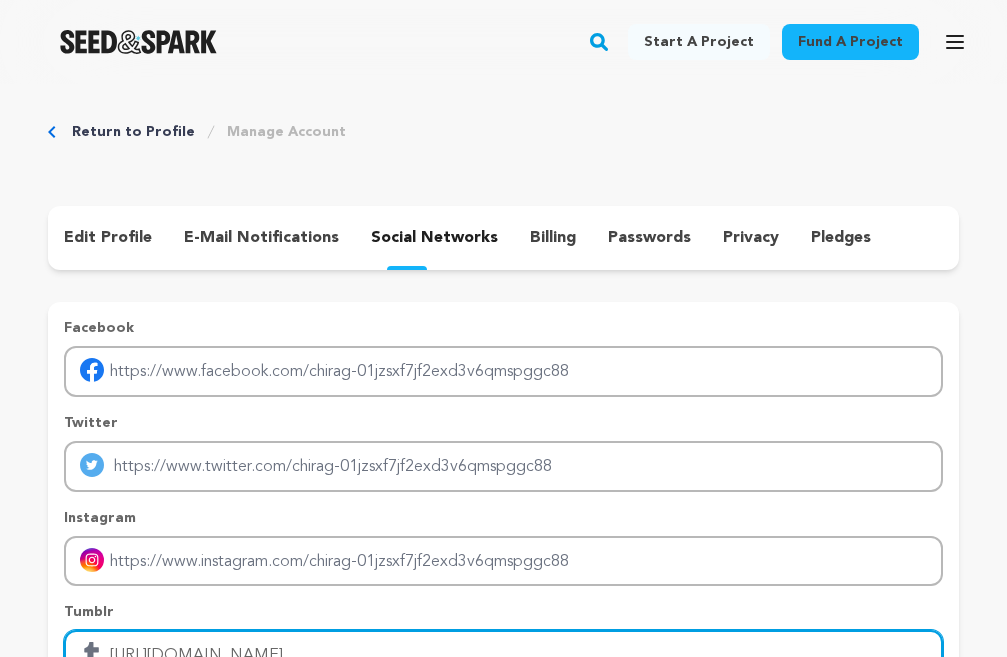 scroll, scrollTop: 0, scrollLeft: 0, axis: both 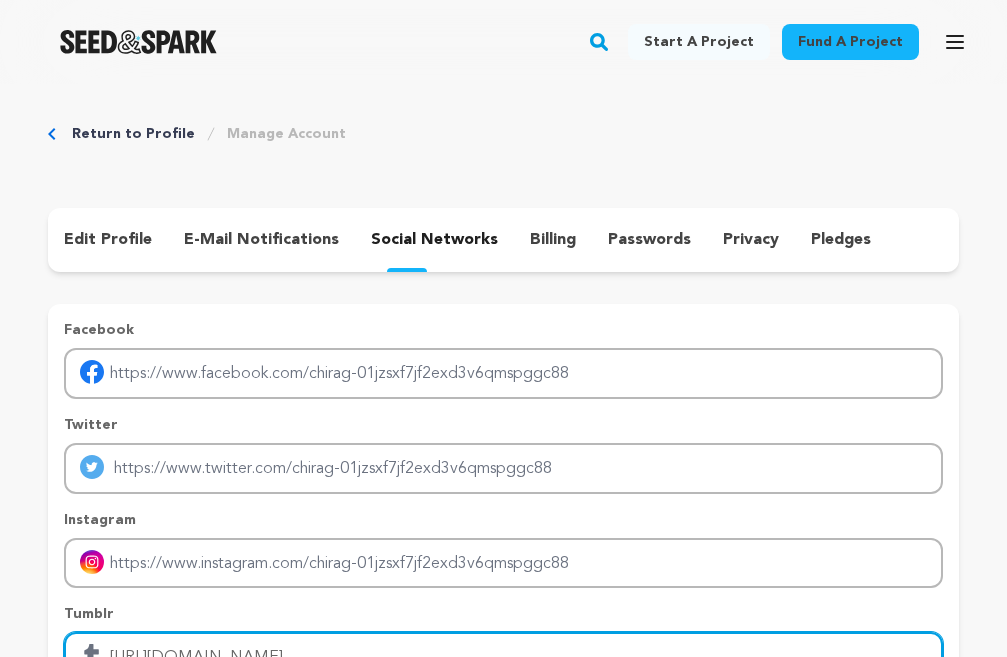 type on "https://alexa-reviews.com/" 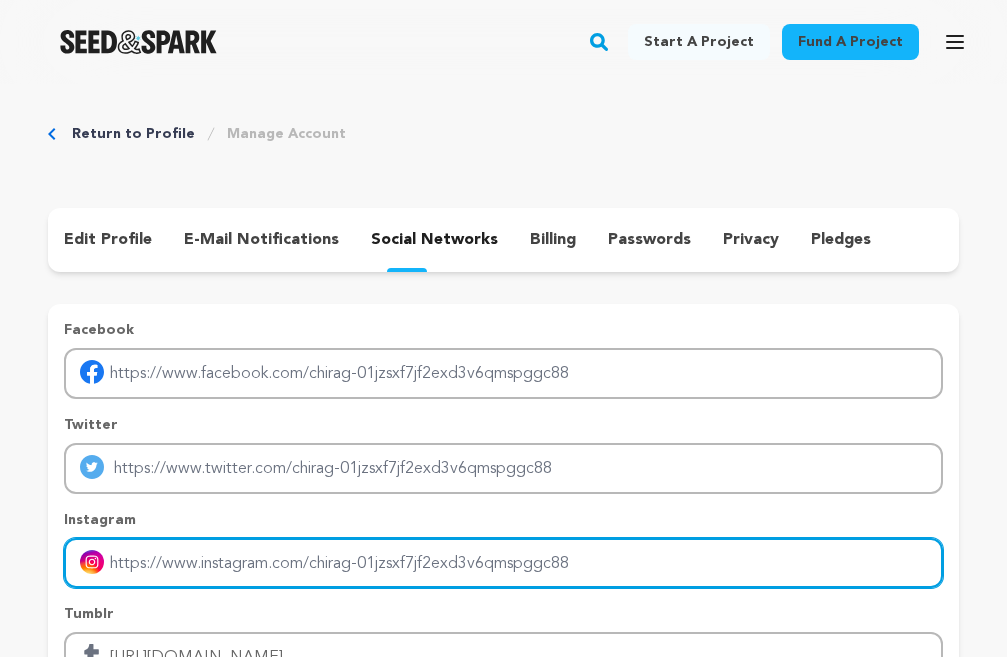 click at bounding box center (503, 563) 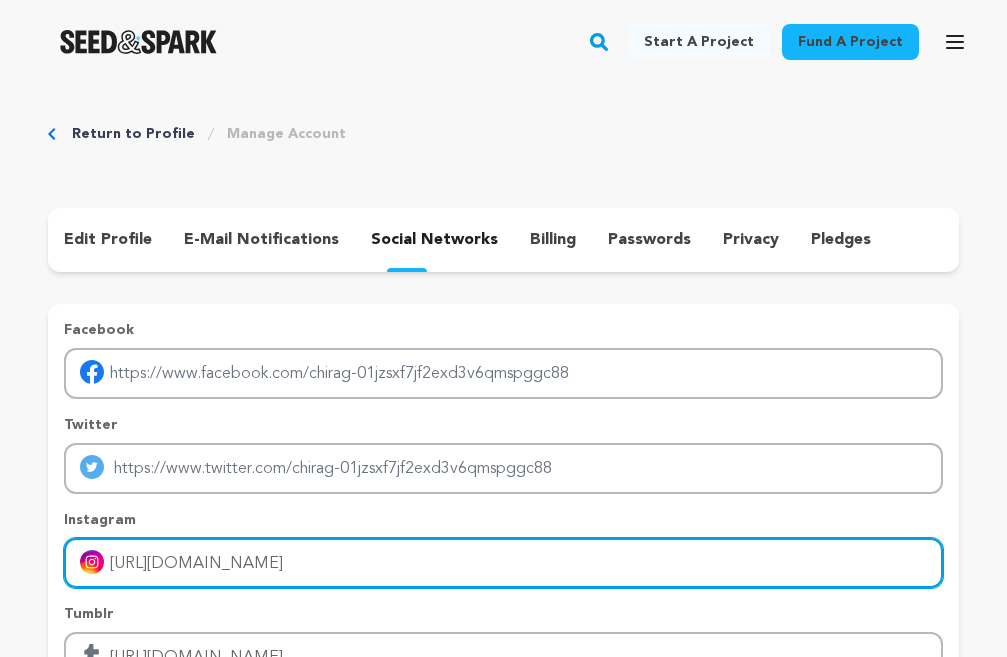 type on "https://alexa-reviews.com/" 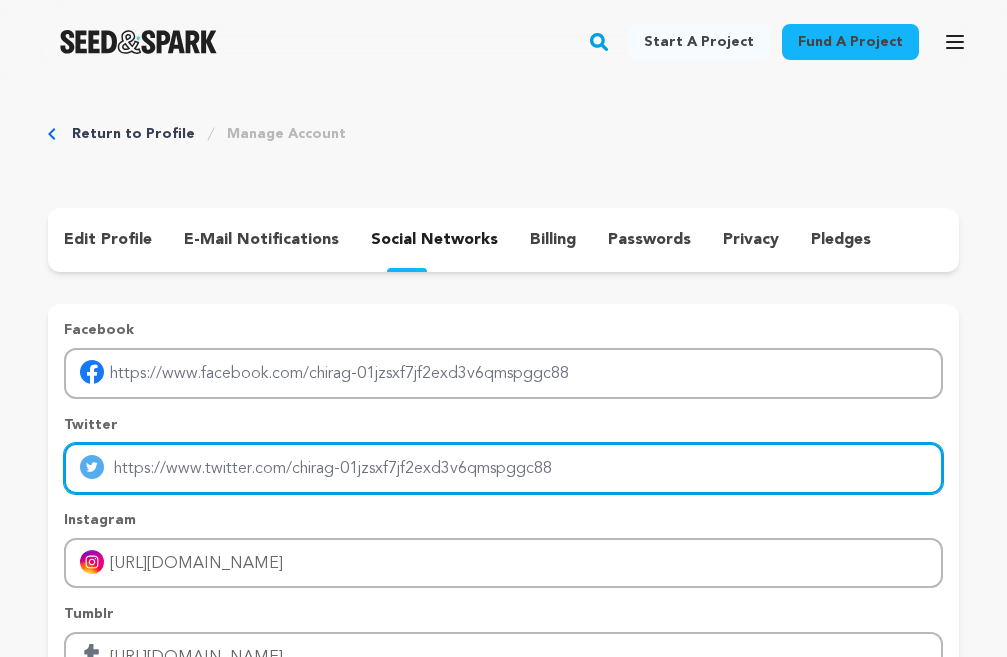 click at bounding box center [503, 468] 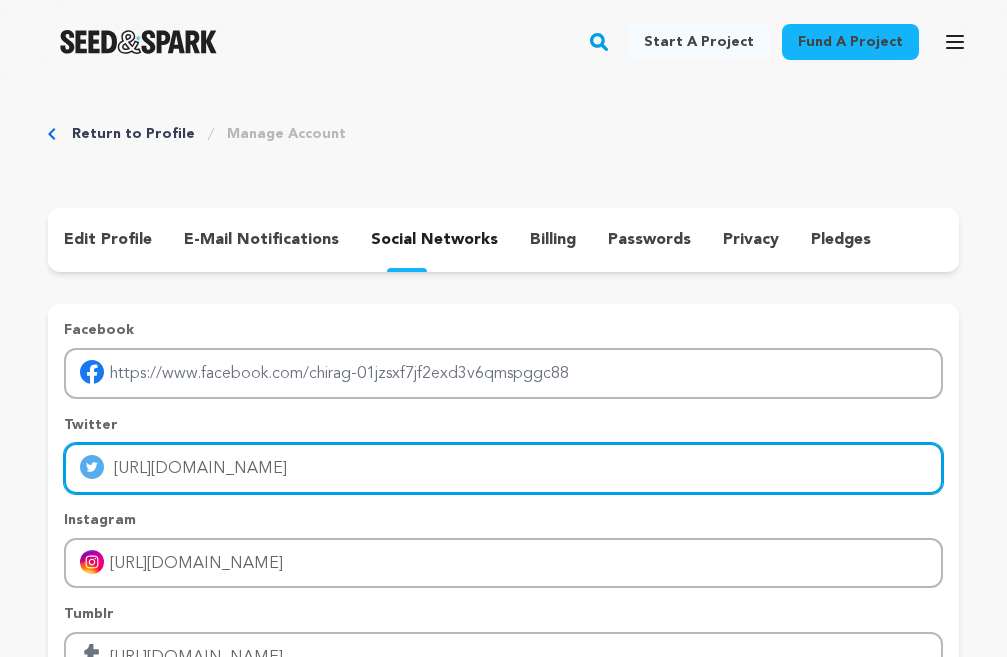 type on "https://alexa-reviews.com/" 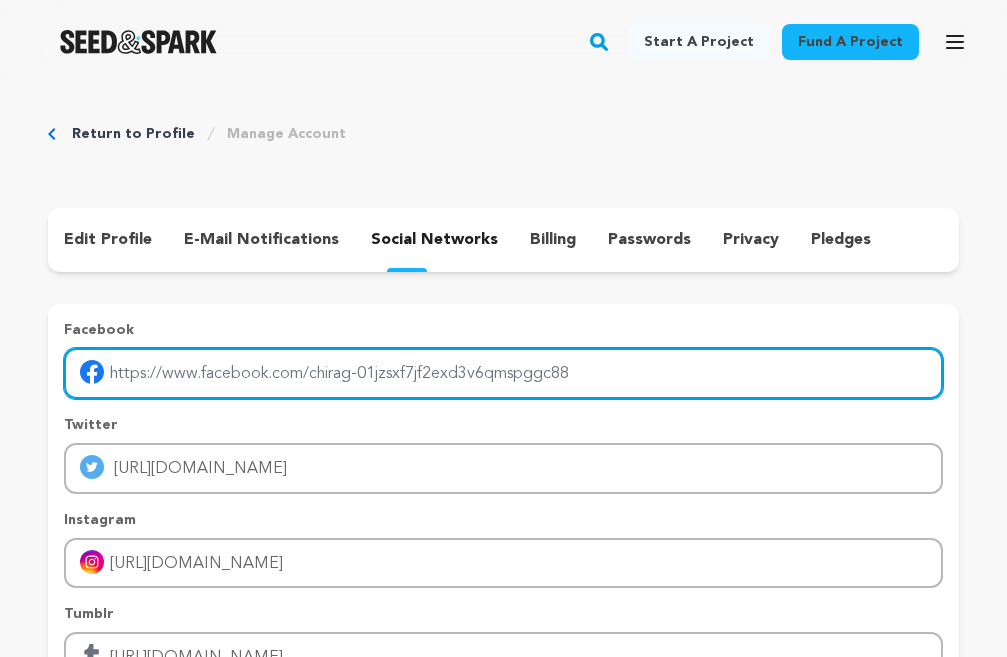 click at bounding box center (503, 373) 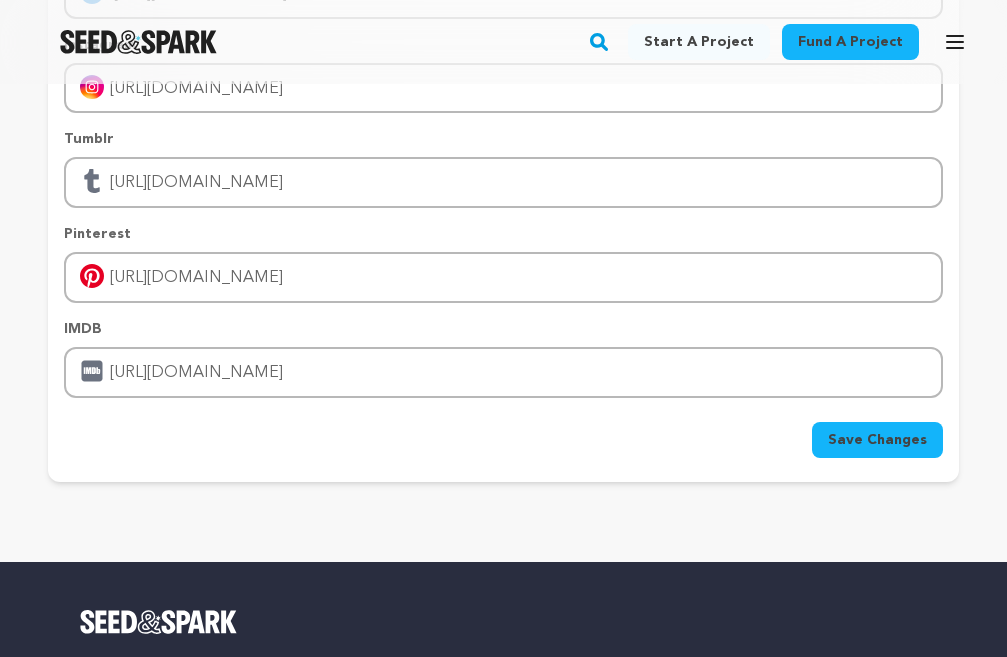 scroll, scrollTop: 500, scrollLeft: 0, axis: vertical 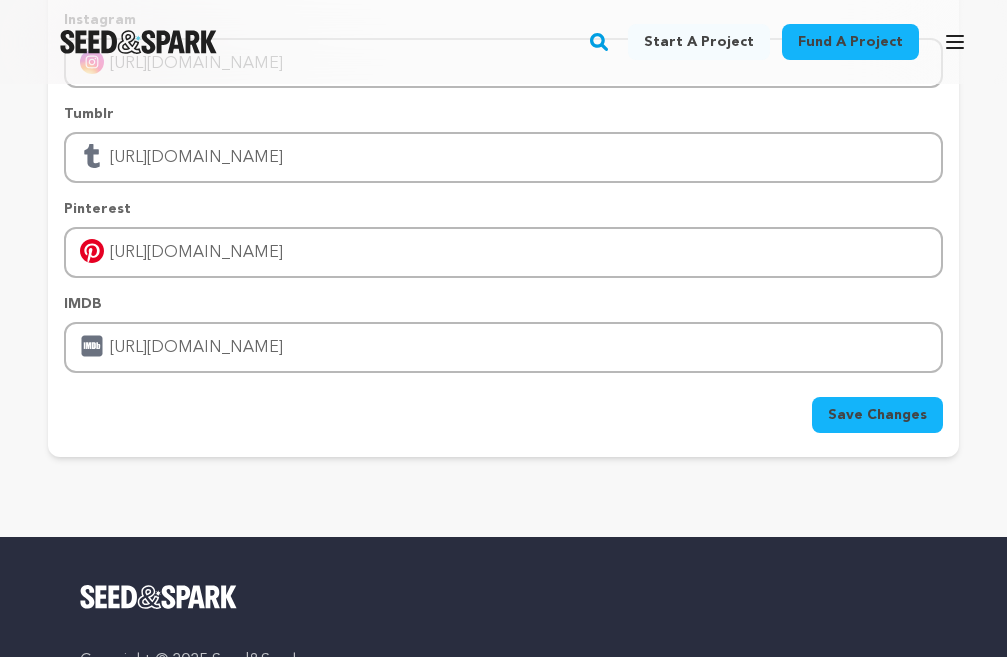 type on "https://alexa-reviews.com/" 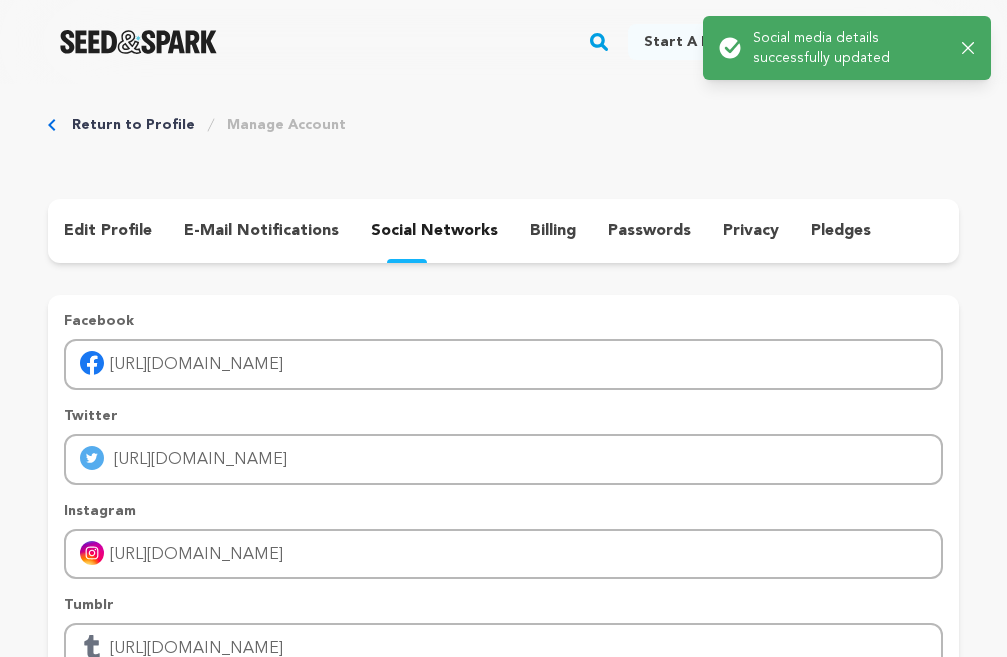 scroll, scrollTop: 0, scrollLeft: 0, axis: both 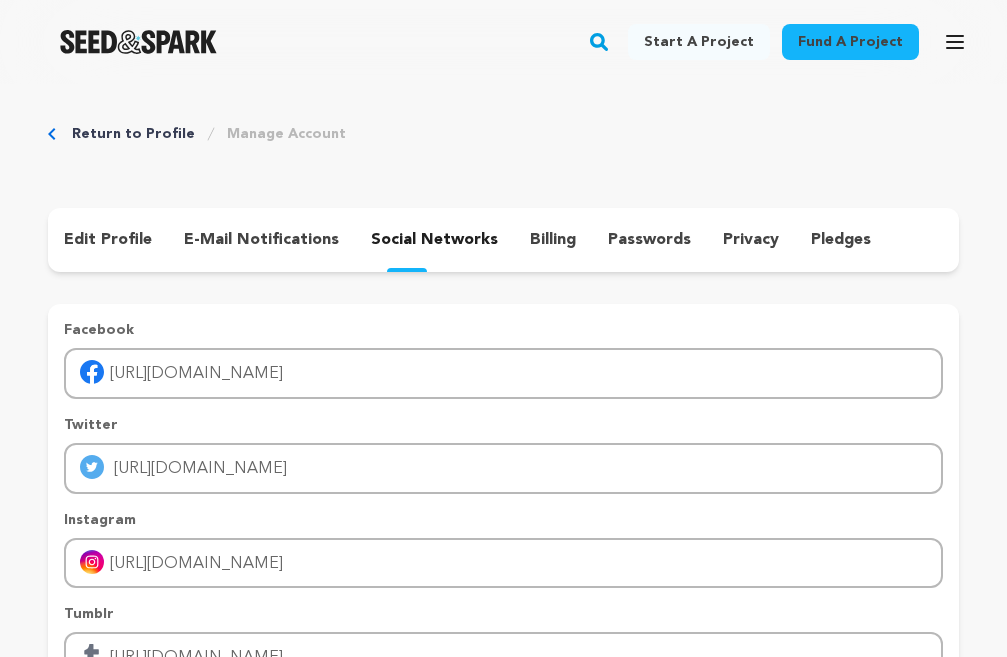 click on "edit profile" at bounding box center (108, 240) 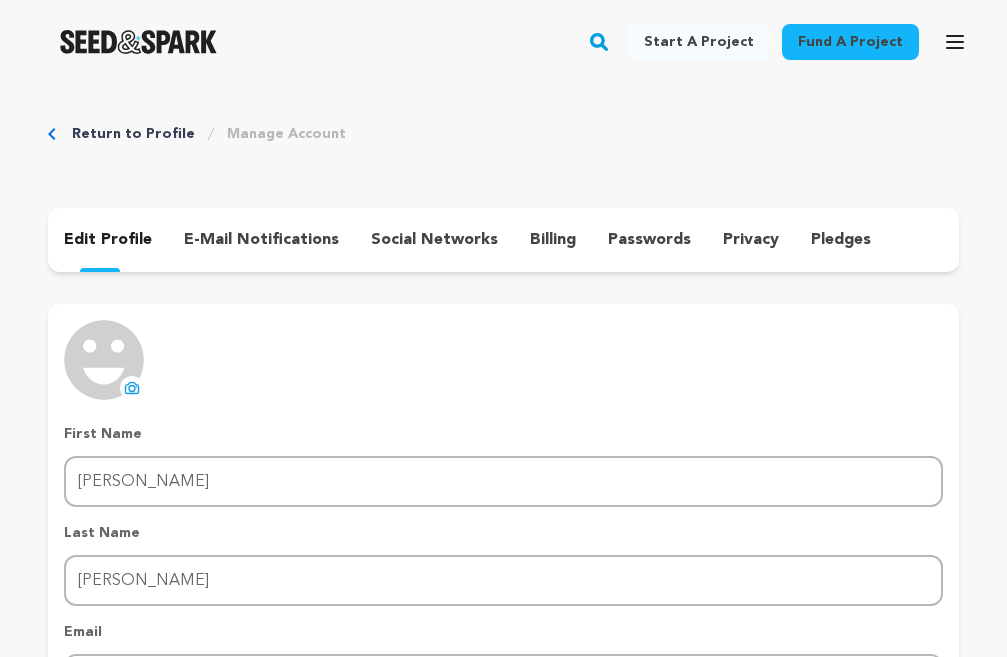 scroll, scrollTop: 100, scrollLeft: 0, axis: vertical 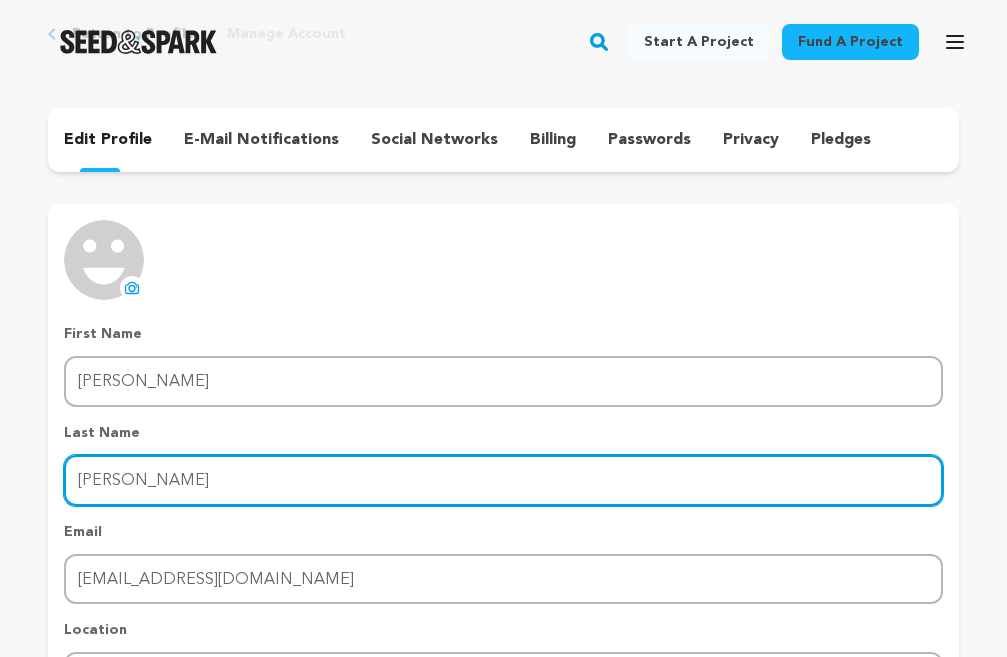 drag, startPoint x: 329, startPoint y: 478, endPoint x: 33, endPoint y: 474, distance: 296.02704 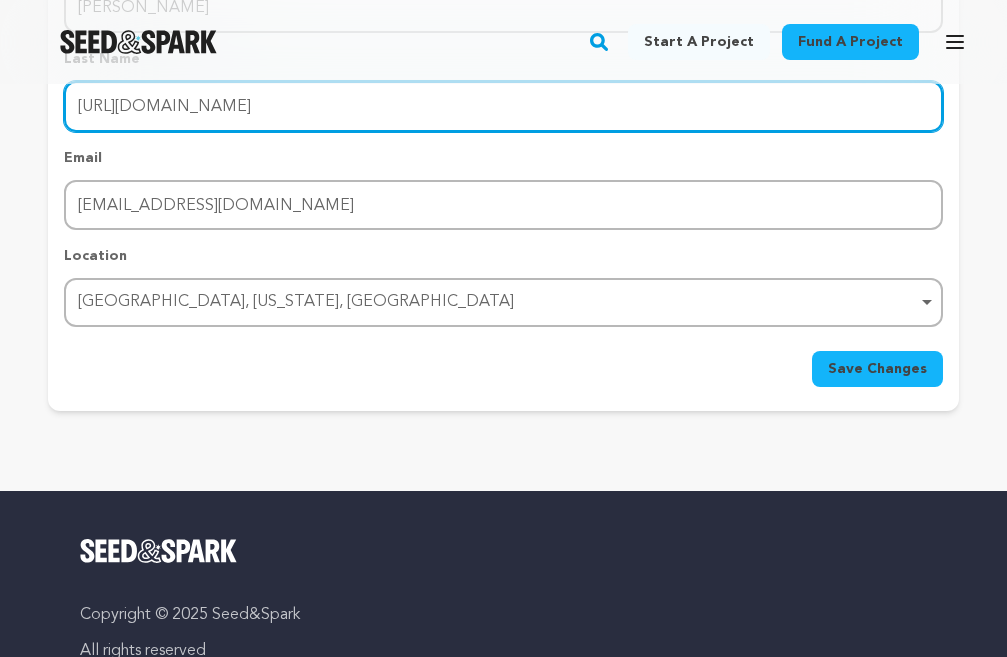 scroll, scrollTop: 600, scrollLeft: 0, axis: vertical 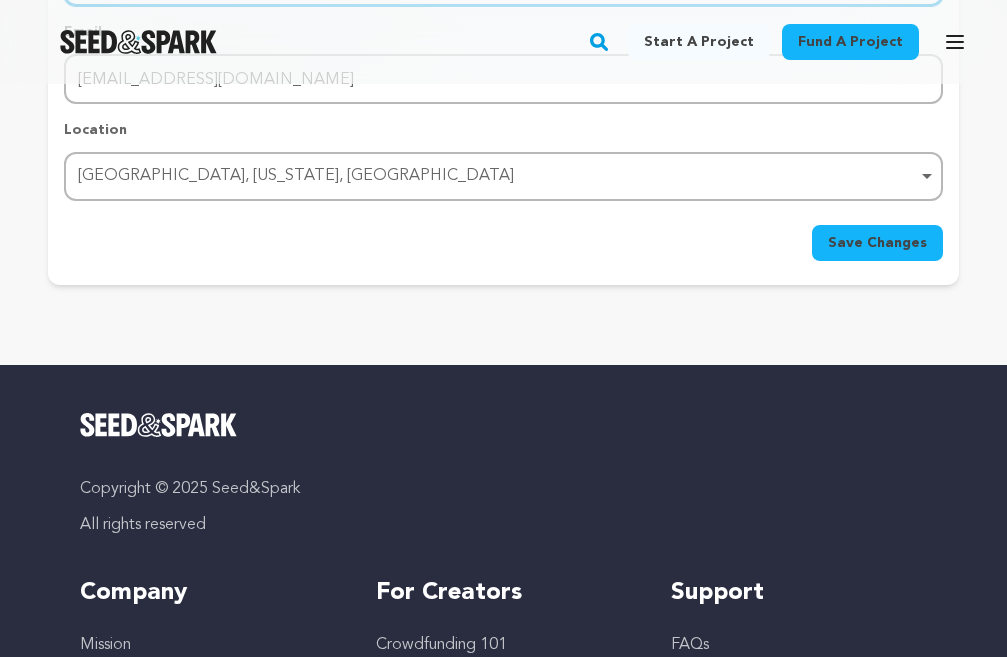 type on "[URL][DOMAIN_NAME]" 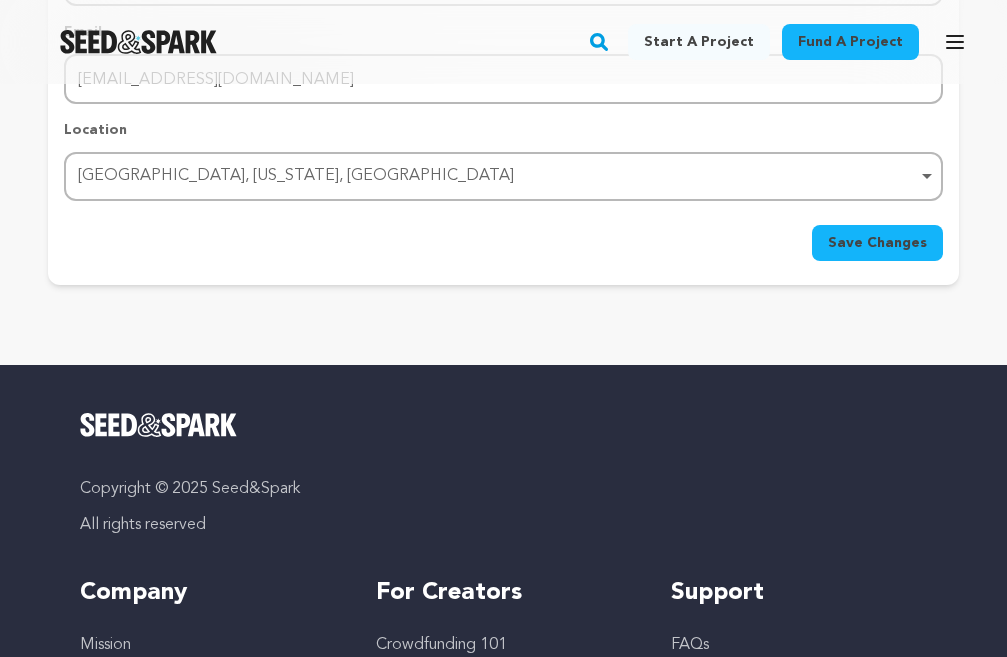 click on "Save Changes" at bounding box center (877, 243) 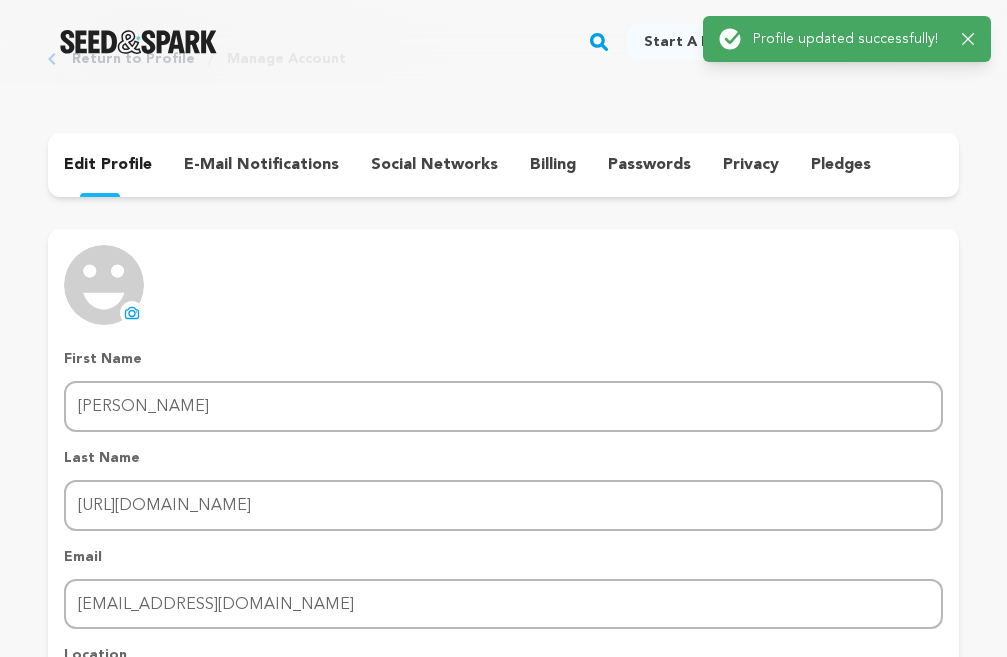 scroll, scrollTop: 0, scrollLeft: 0, axis: both 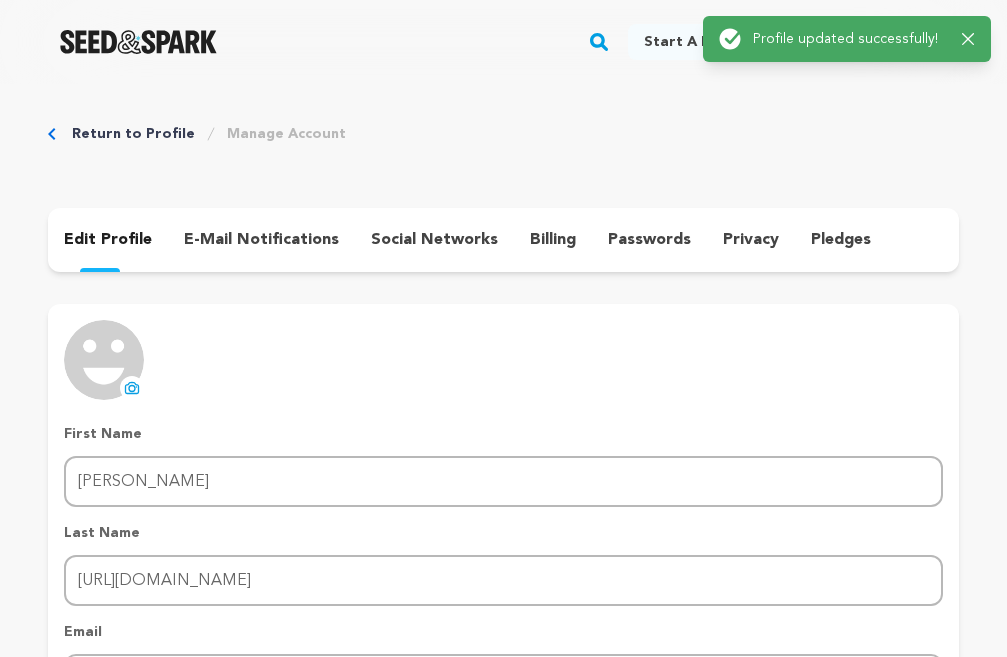 click on "Return to Profile" at bounding box center [133, 134] 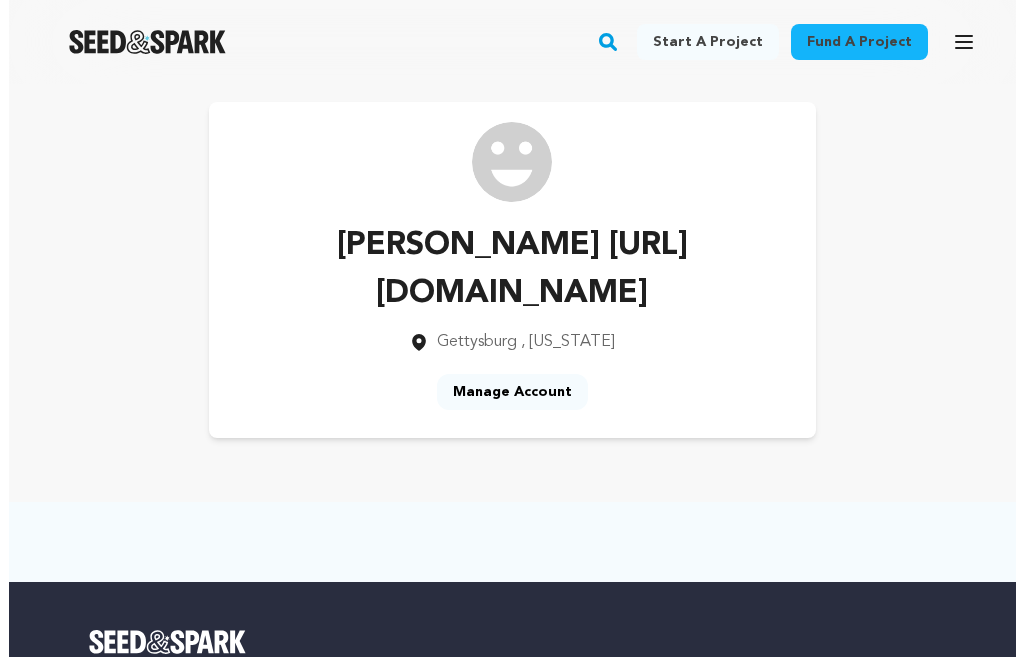 scroll, scrollTop: 0, scrollLeft: 0, axis: both 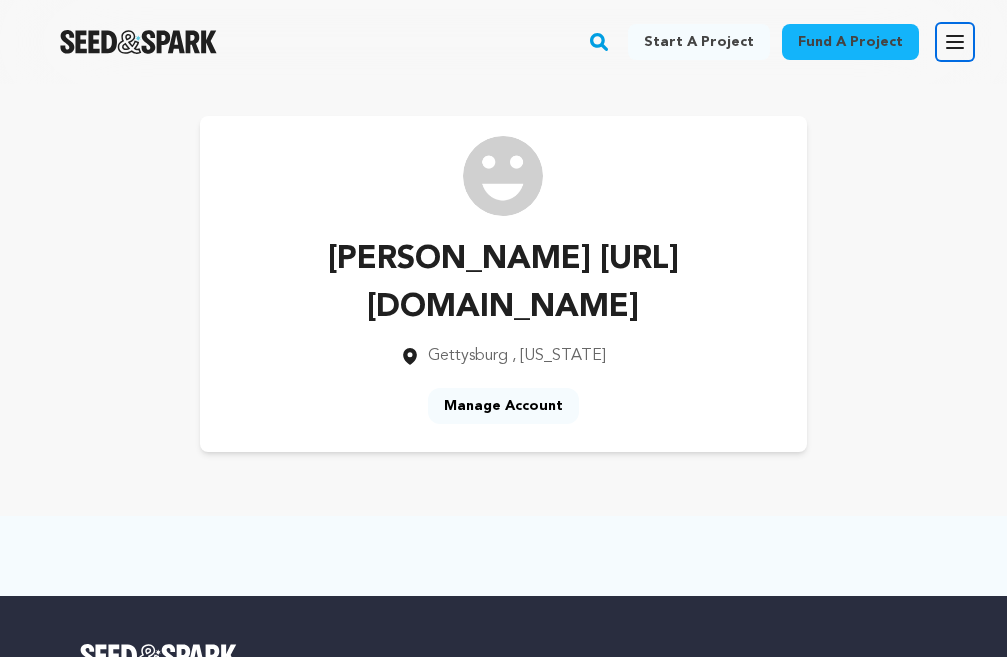 click 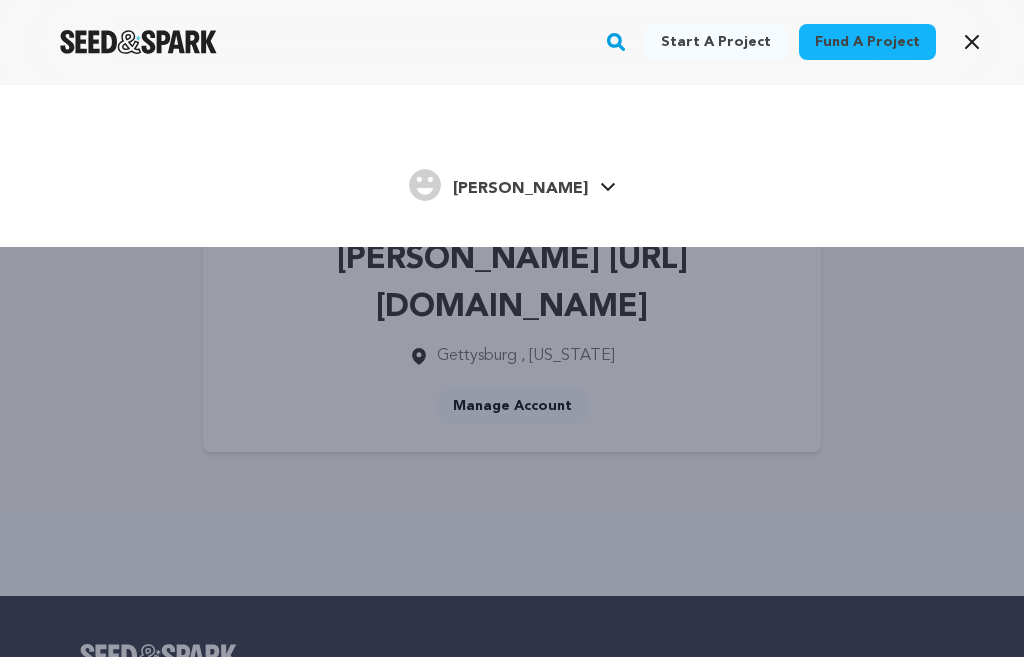 click on "[PERSON_NAME]
[PERSON_NAME]" at bounding box center (512, 183) 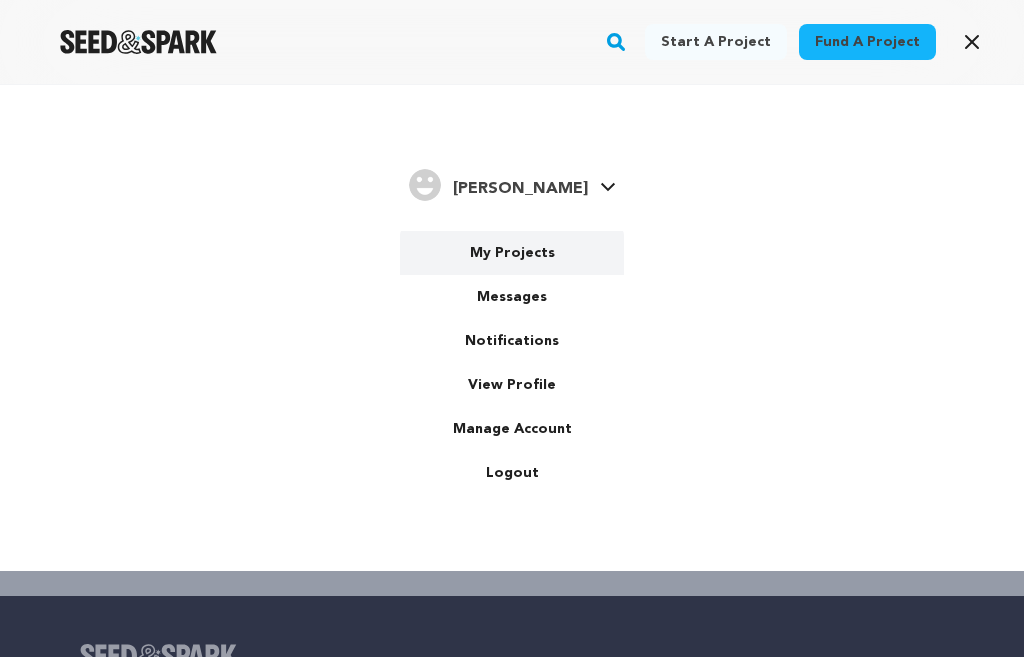 click on "My Projects" at bounding box center (512, 253) 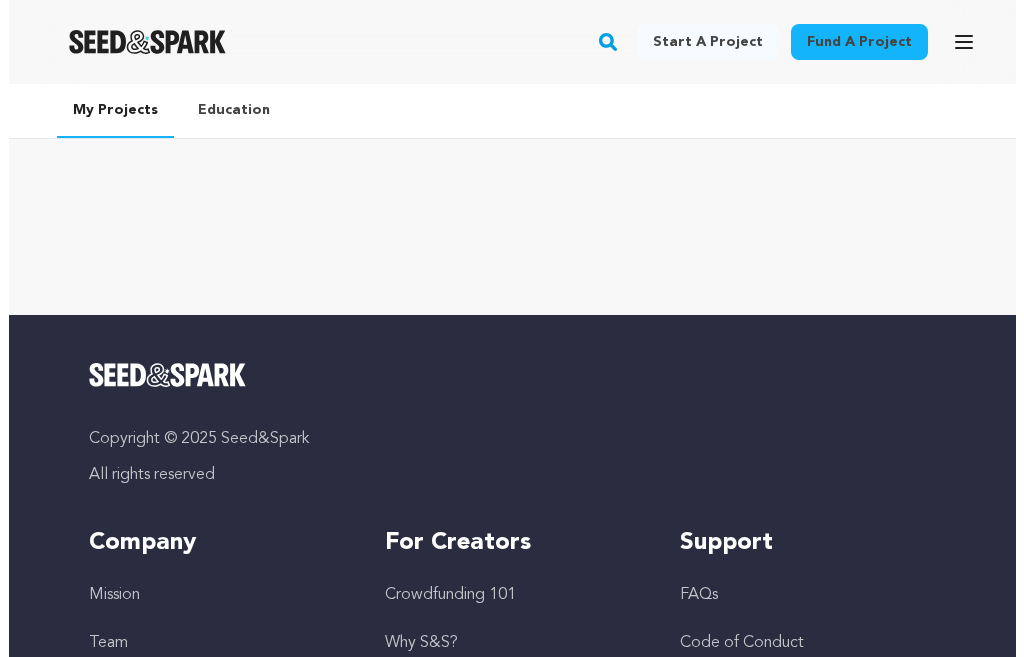 scroll, scrollTop: 0, scrollLeft: 0, axis: both 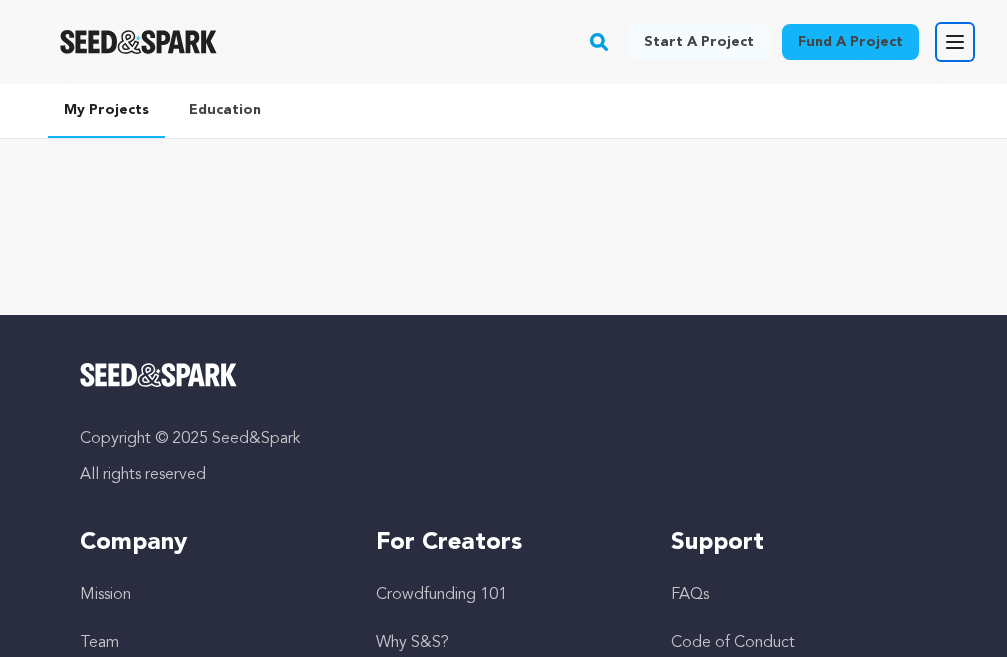 click 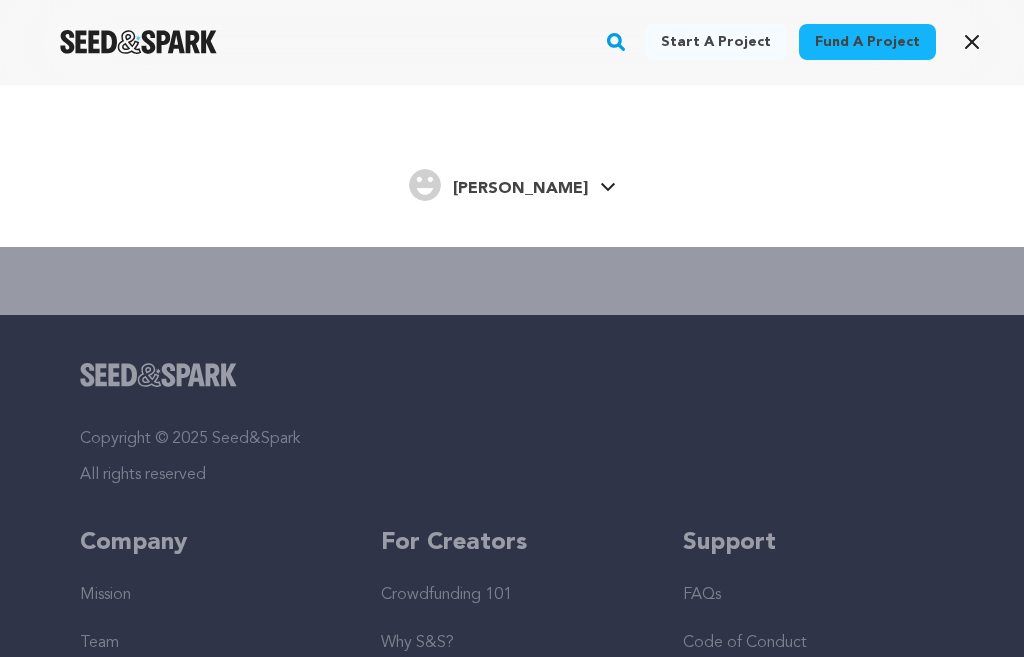 click on "Chirag h.
Chirag h." at bounding box center (512, 183) 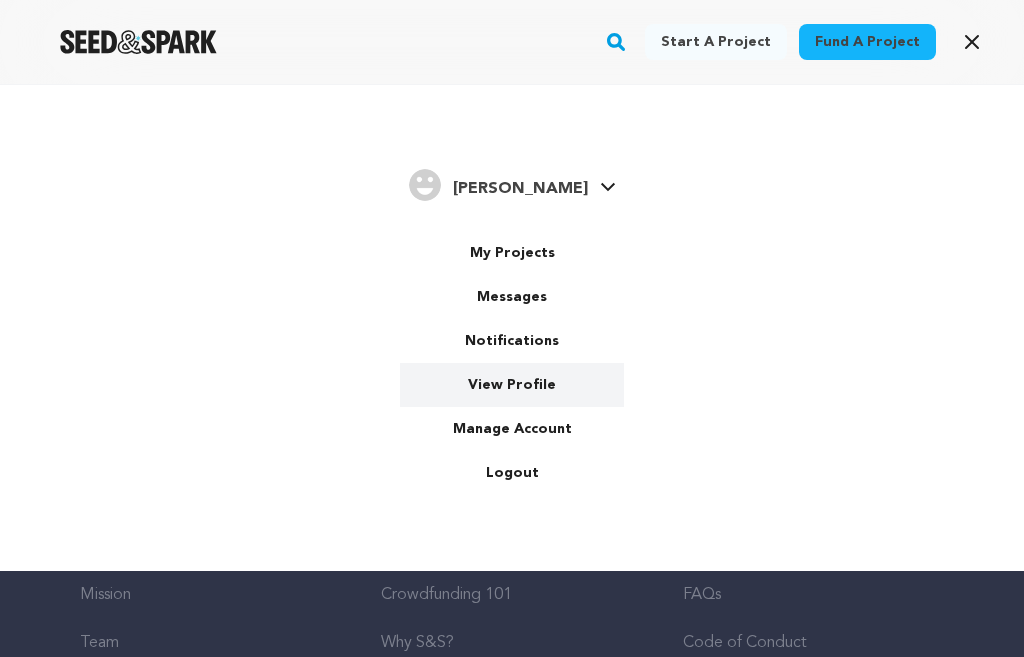 click on "View Profile" at bounding box center (512, 385) 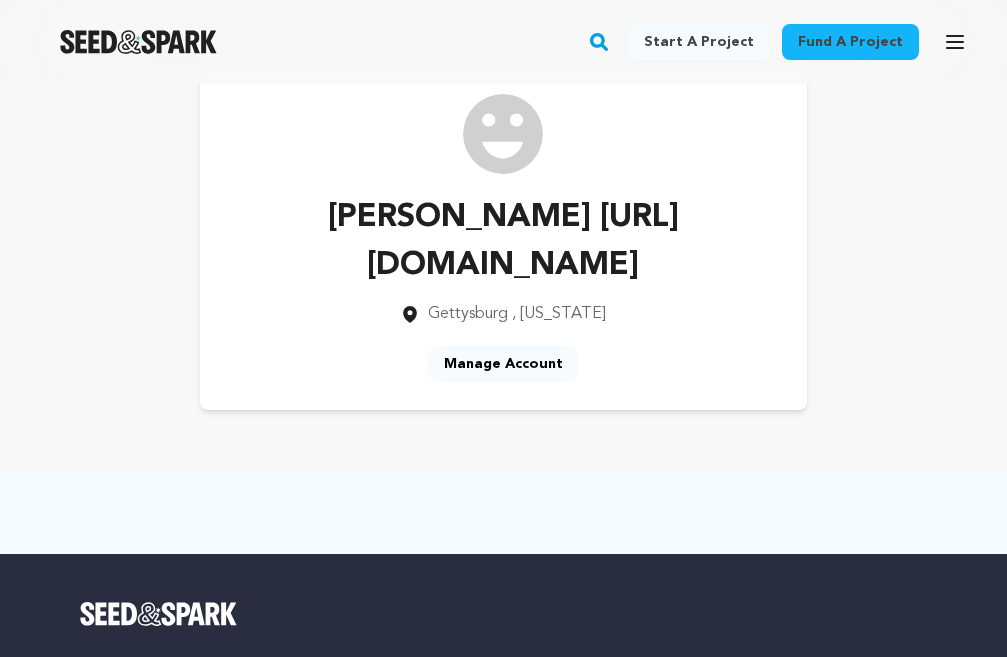 scroll, scrollTop: 0, scrollLeft: 0, axis: both 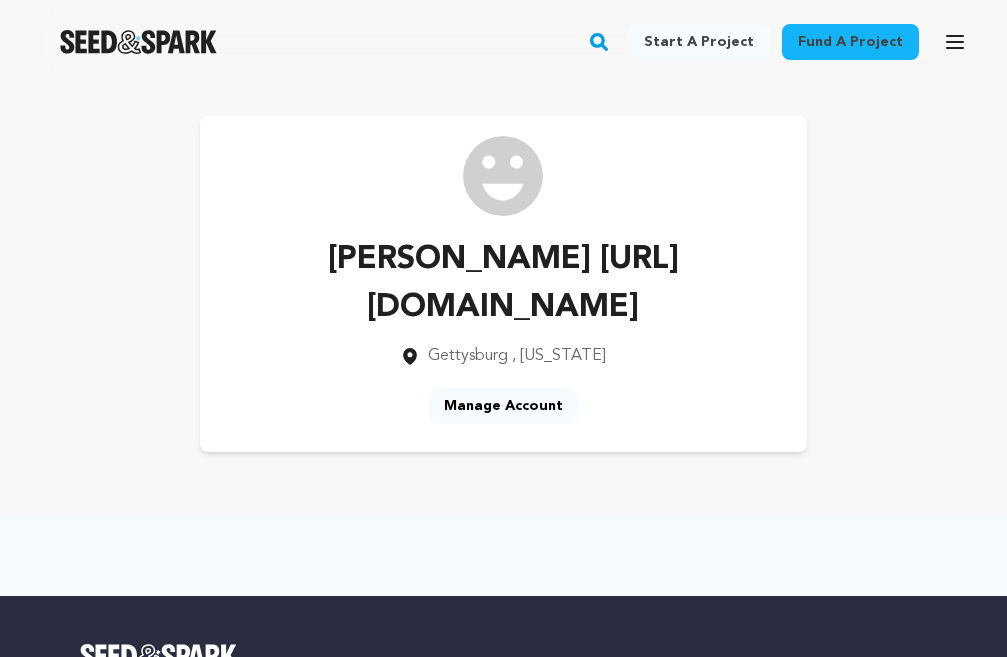 click on "Chirag https://alexa-reviews.com/" at bounding box center [503, 284] 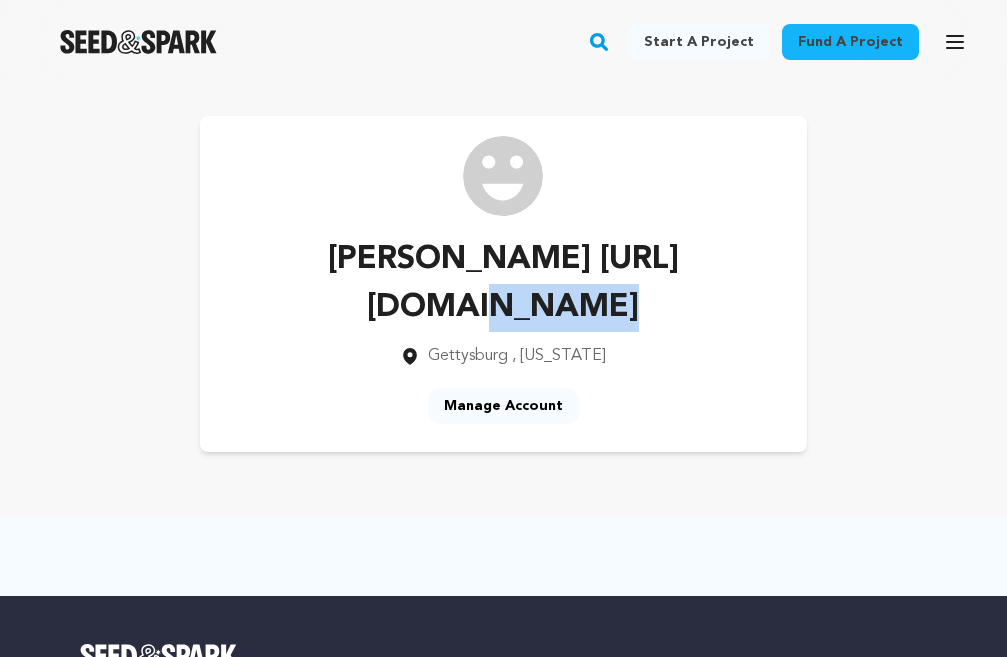click on "Chirag https://alexa-reviews.com/" at bounding box center [503, 284] 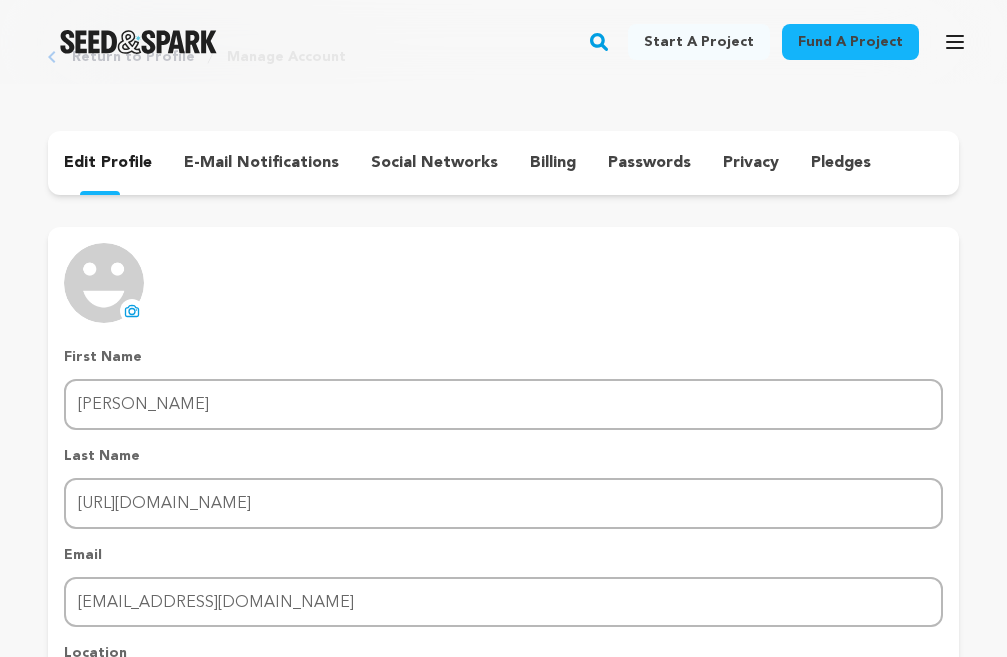 scroll, scrollTop: 100, scrollLeft: 0, axis: vertical 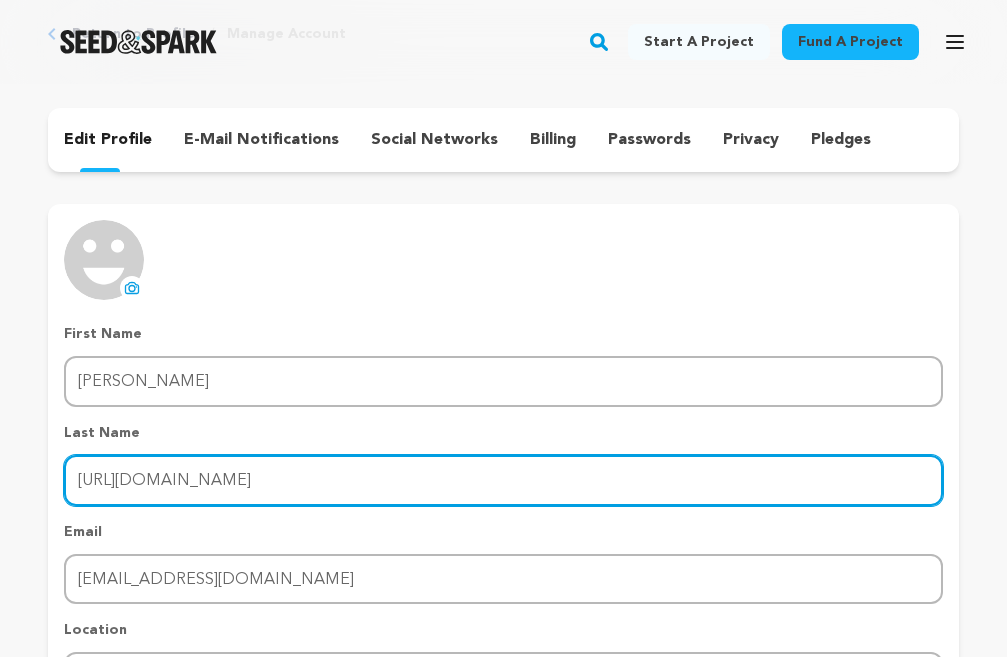 drag, startPoint x: 298, startPoint y: 480, endPoint x: 70, endPoint y: 484, distance: 228.03508 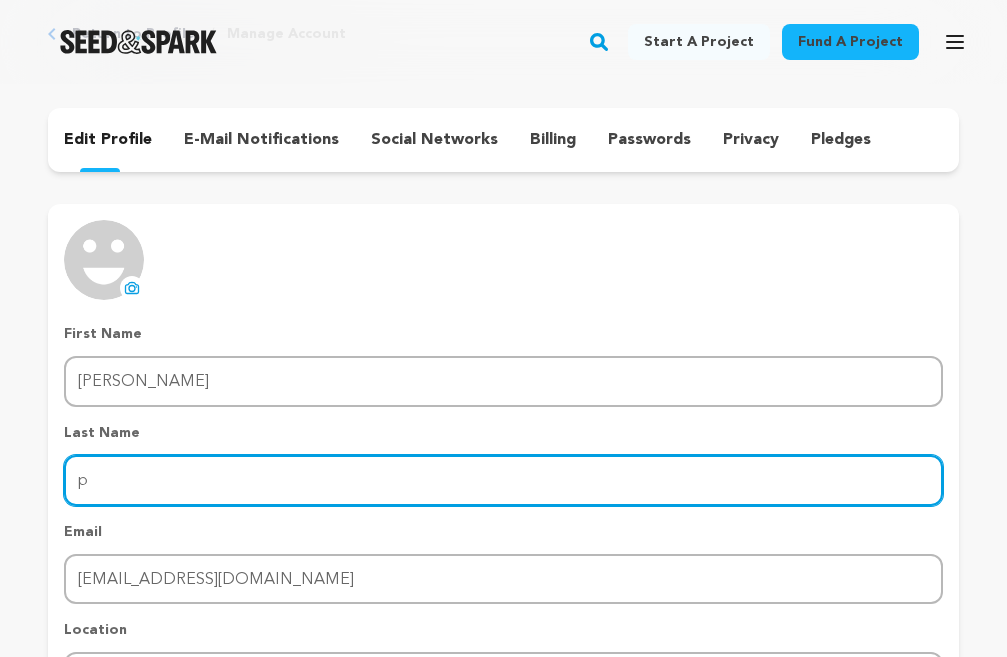 type on "parihar" 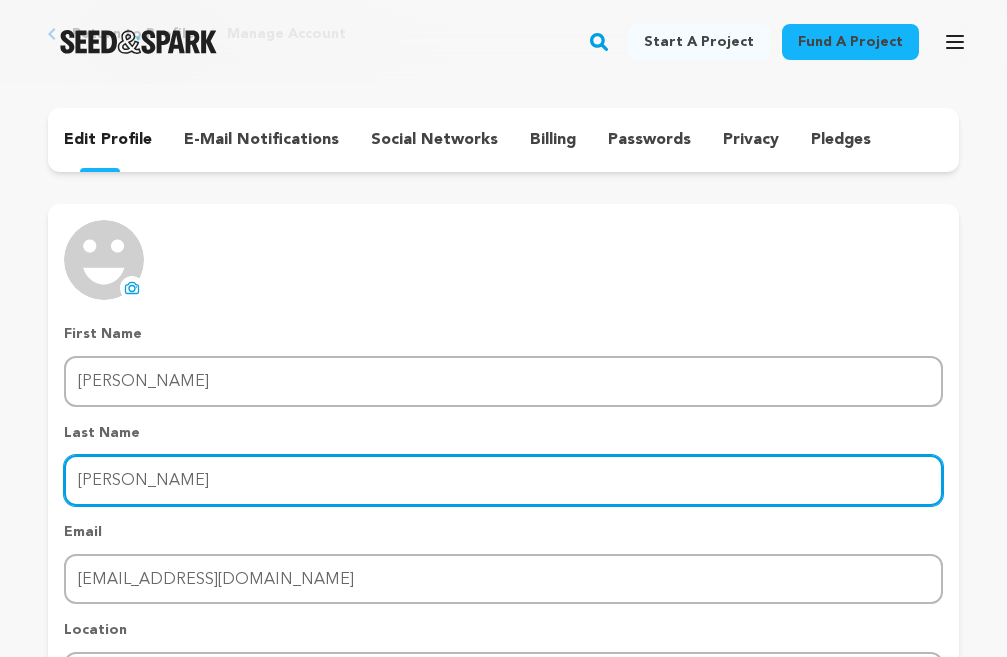 scroll, scrollTop: 400, scrollLeft: 0, axis: vertical 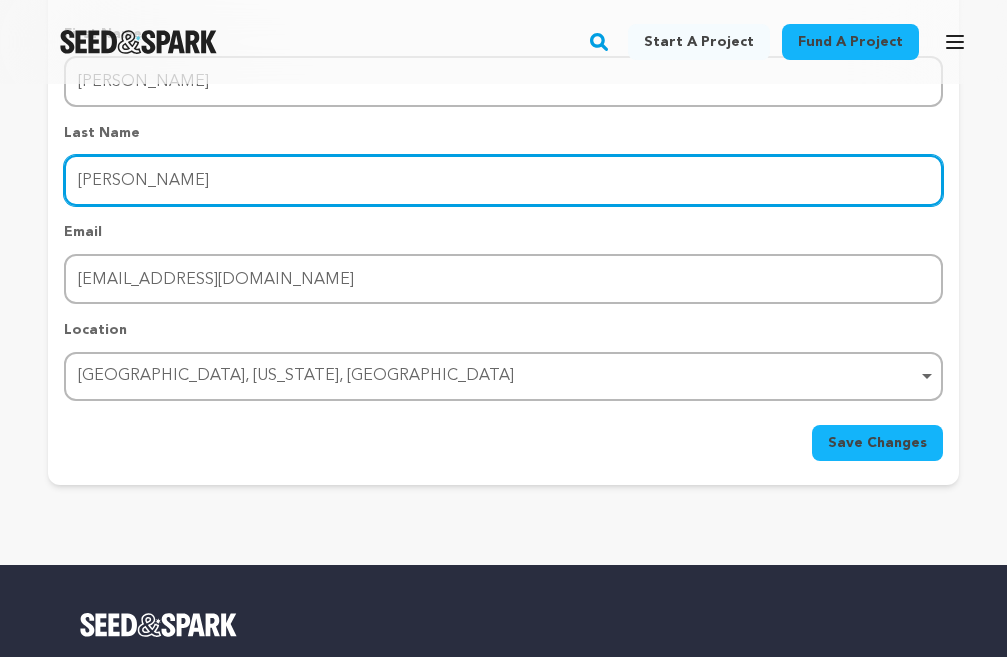 drag, startPoint x: 392, startPoint y: 373, endPoint x: 249, endPoint y: 373, distance: 143 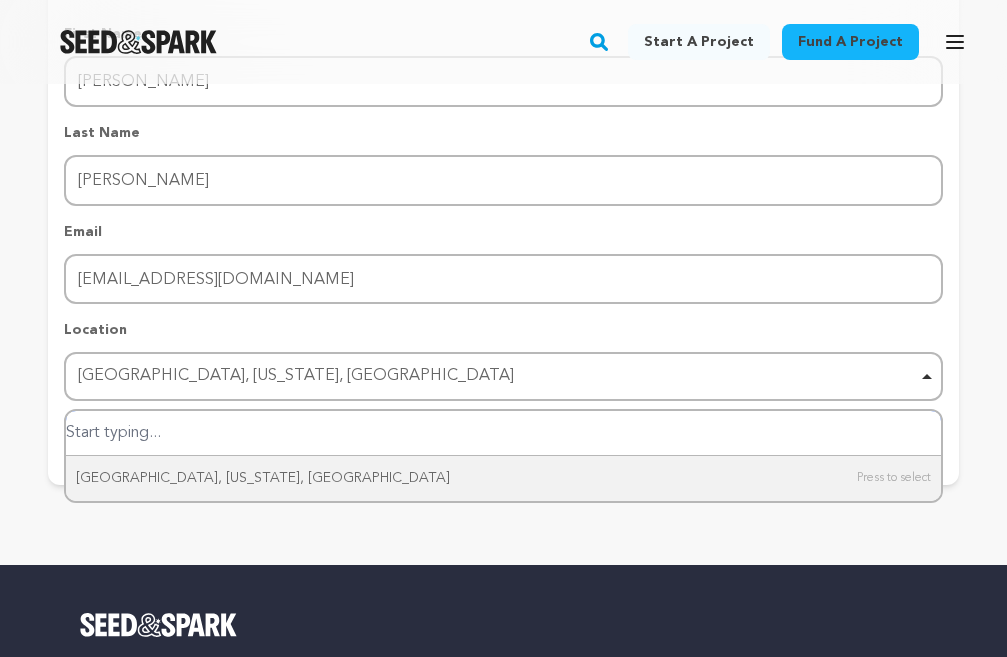 click on "Gettysburg, Pennsylvania, United States Remove item" at bounding box center [497, 376] 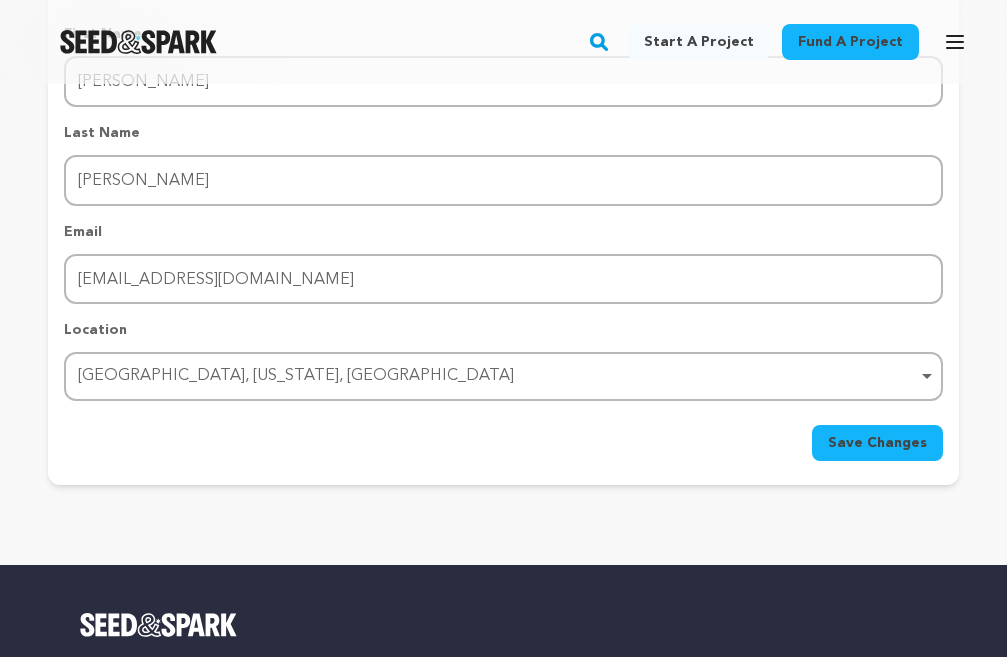 click on "Gettysburg, Pennsylvania, United States Remove item" at bounding box center (497, 376) 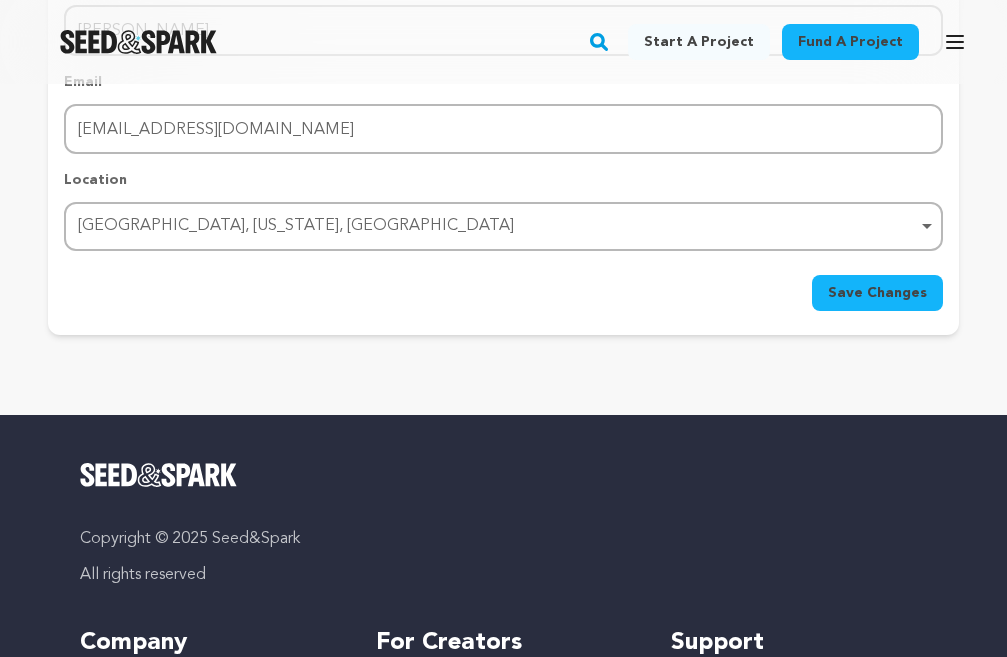 scroll, scrollTop: 500, scrollLeft: 0, axis: vertical 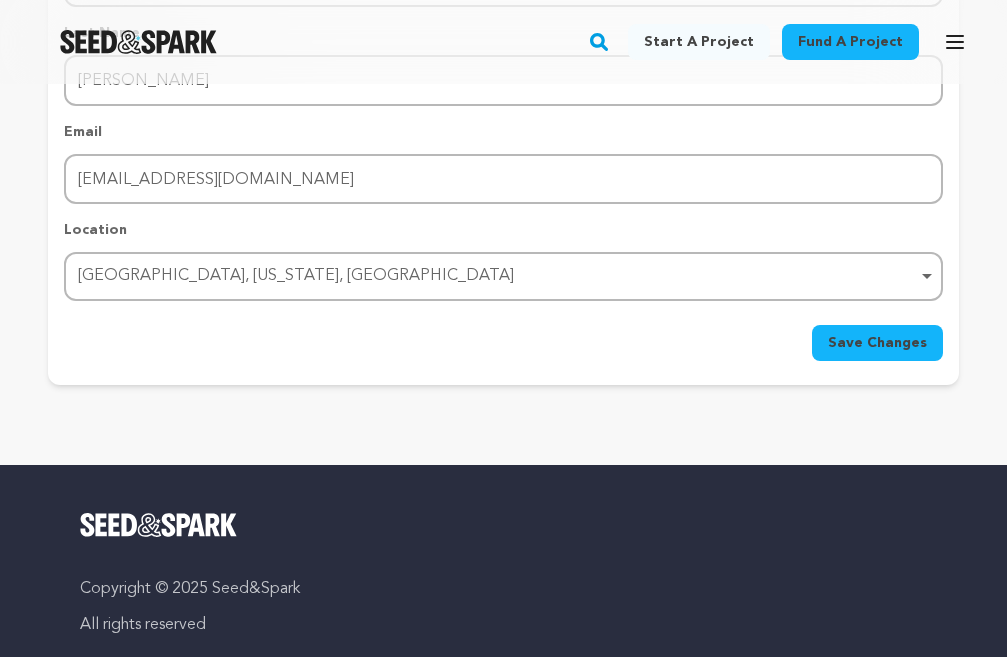 click on "Save Changes" at bounding box center (877, 343) 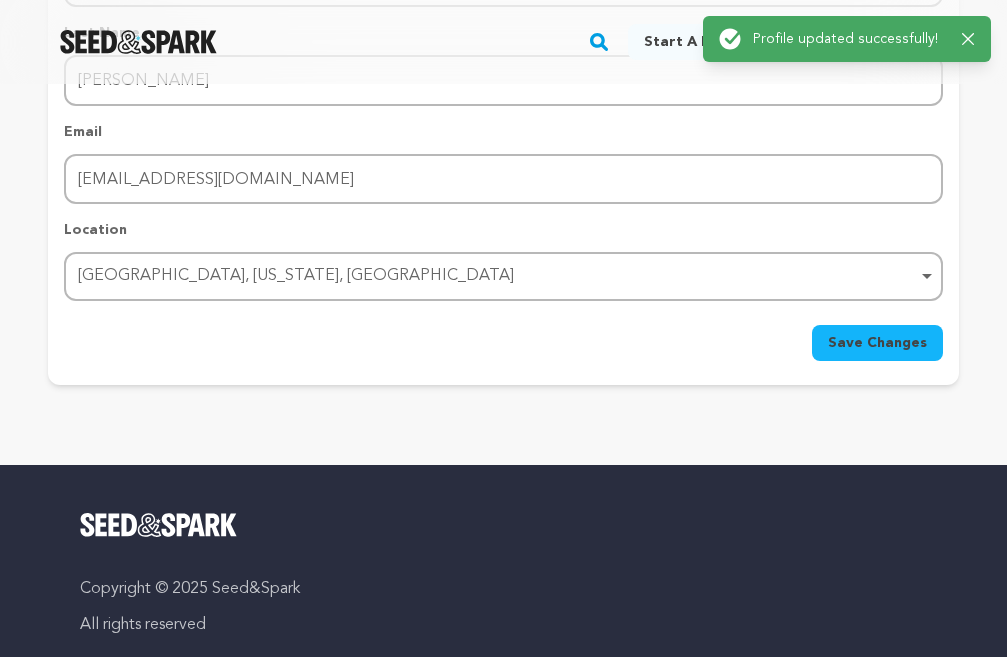 click on "Profile updated successfully!" at bounding box center (849, 39) 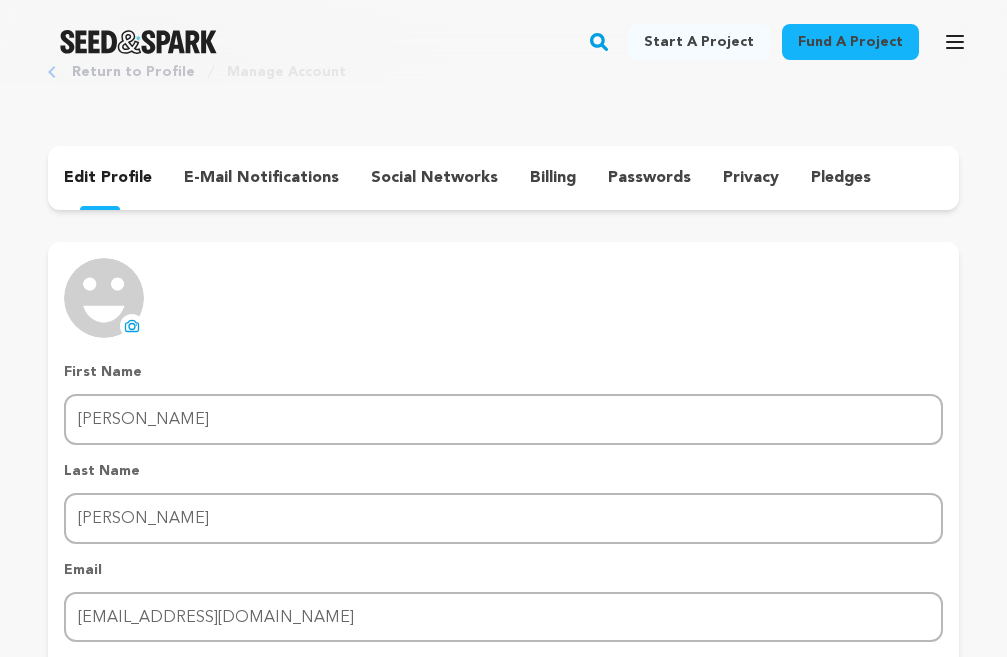 scroll, scrollTop: 0, scrollLeft: 0, axis: both 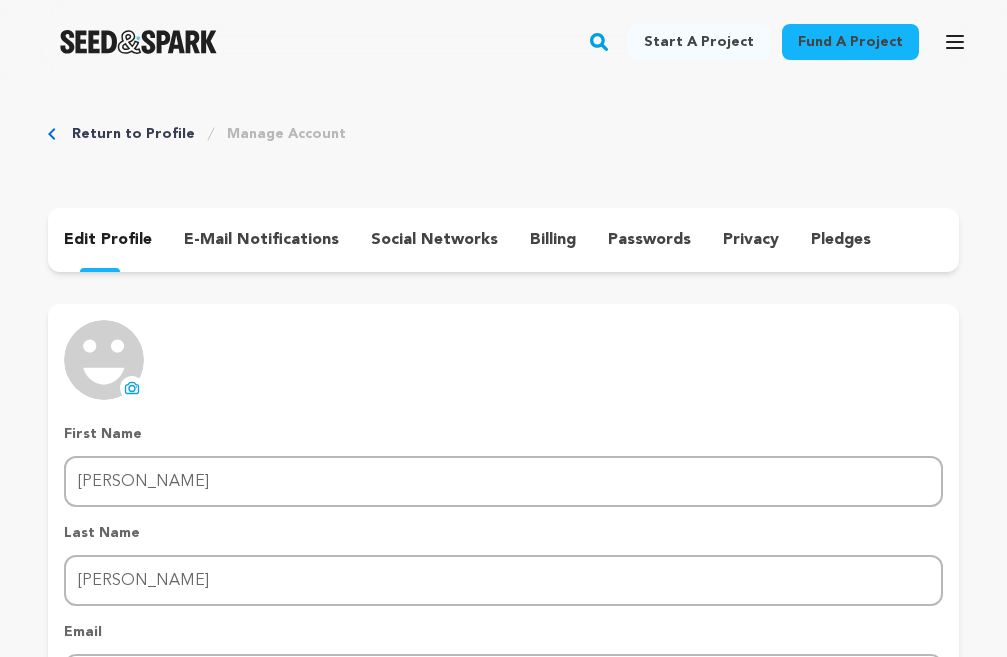 click at bounding box center (138, 42) 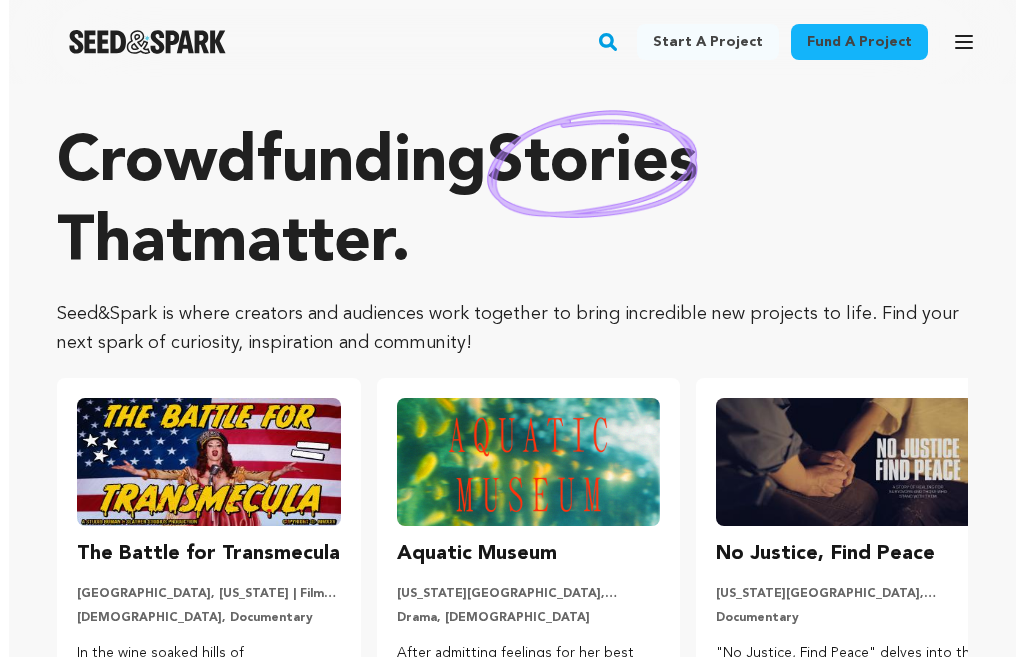 scroll, scrollTop: 0, scrollLeft: 0, axis: both 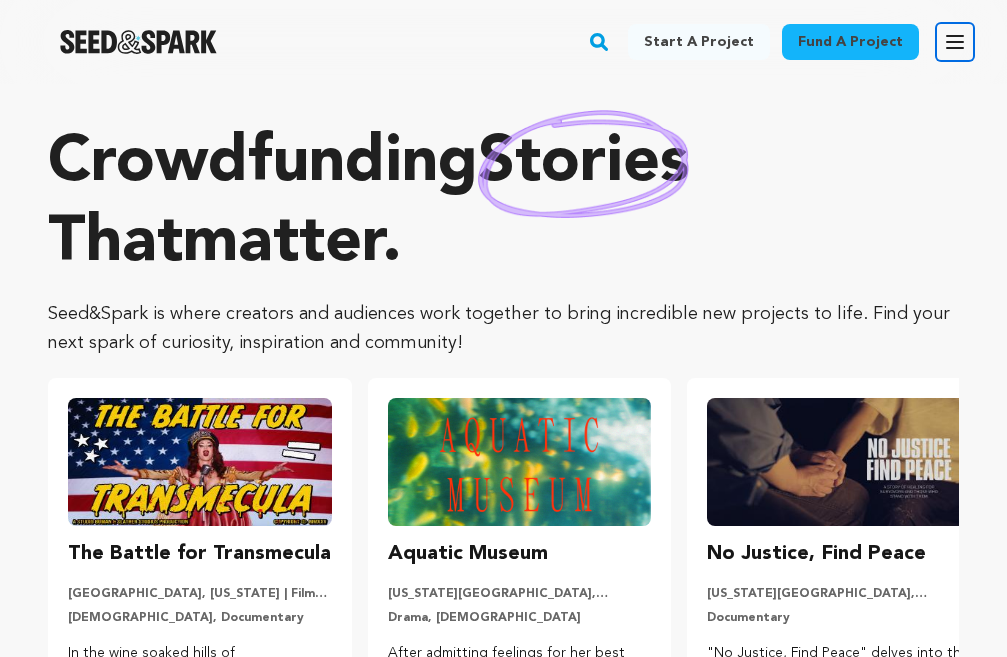 click 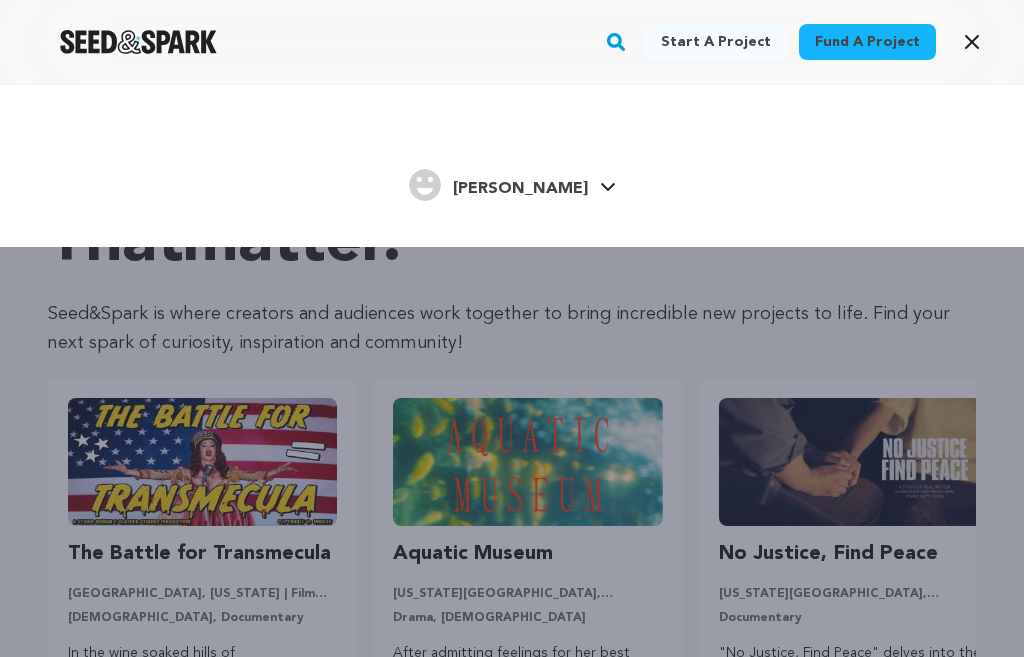 click on "[PERSON_NAME]" at bounding box center [520, 189] 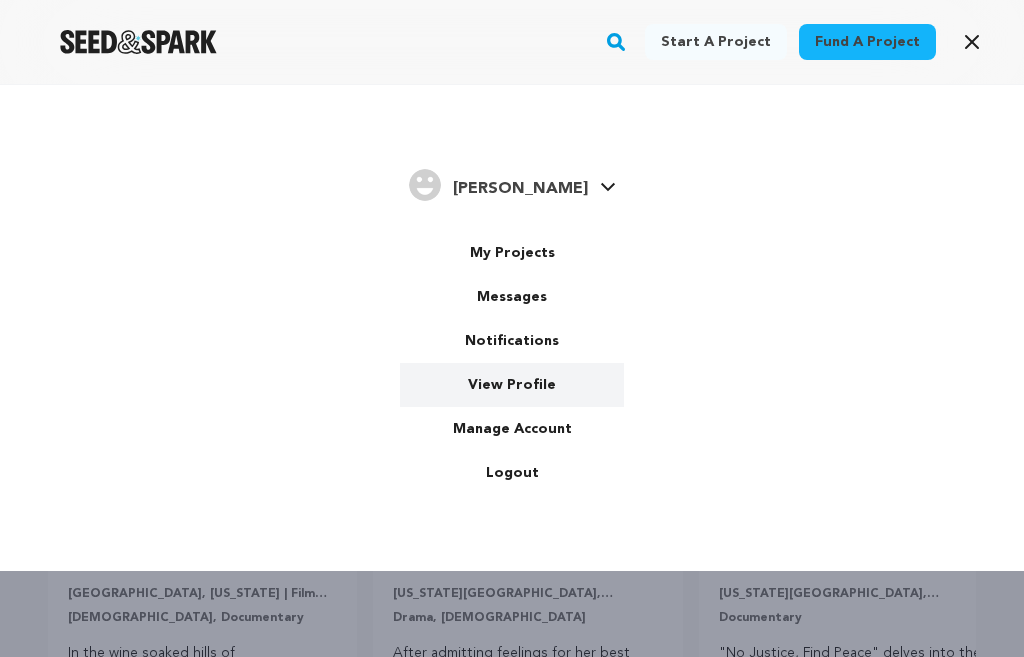 click on "View Profile" at bounding box center [512, 385] 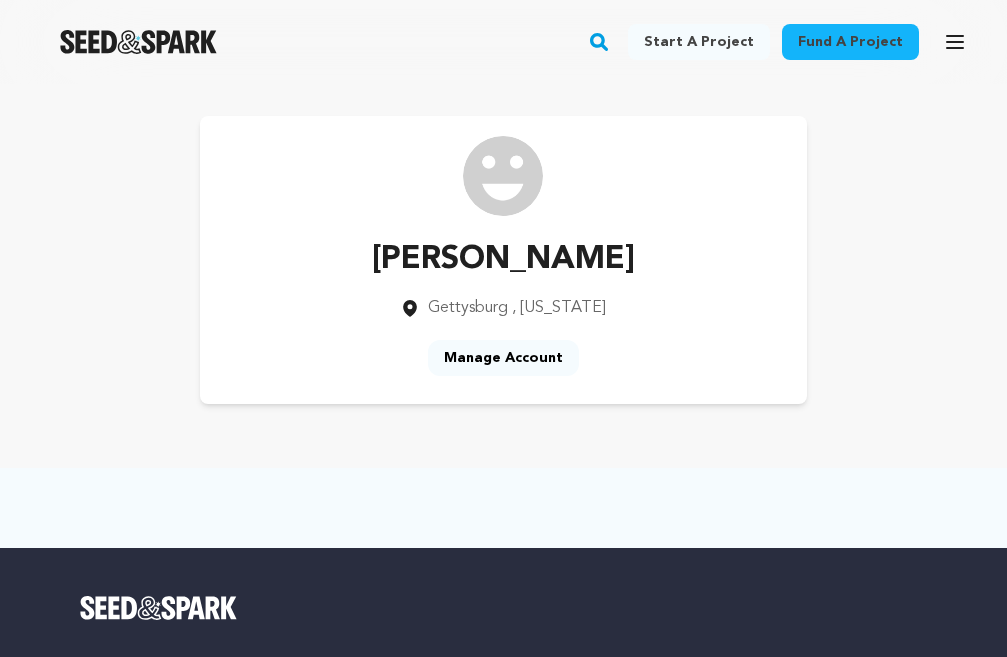 scroll, scrollTop: 0, scrollLeft: 0, axis: both 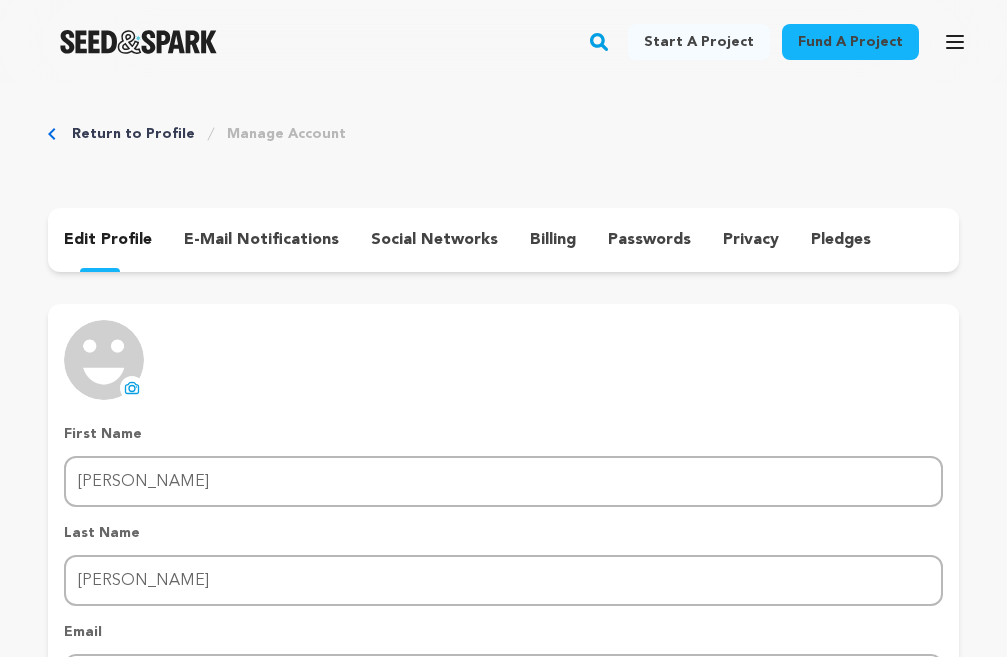 click on "Return to Profile" at bounding box center [133, 134] 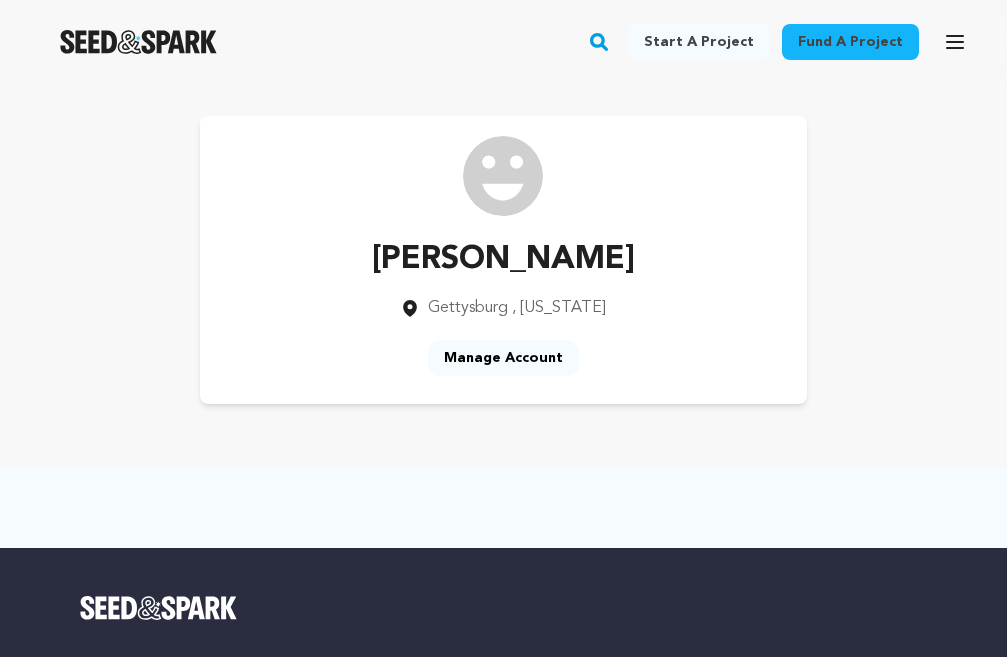 scroll, scrollTop: 0, scrollLeft: 0, axis: both 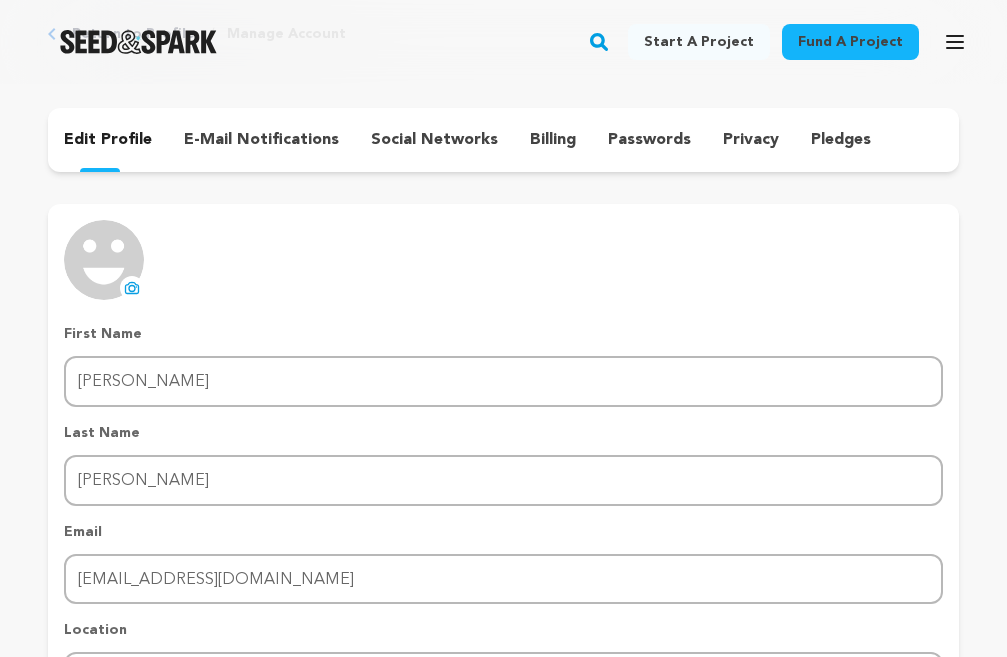 click on "e-mail notifications" at bounding box center (261, 140) 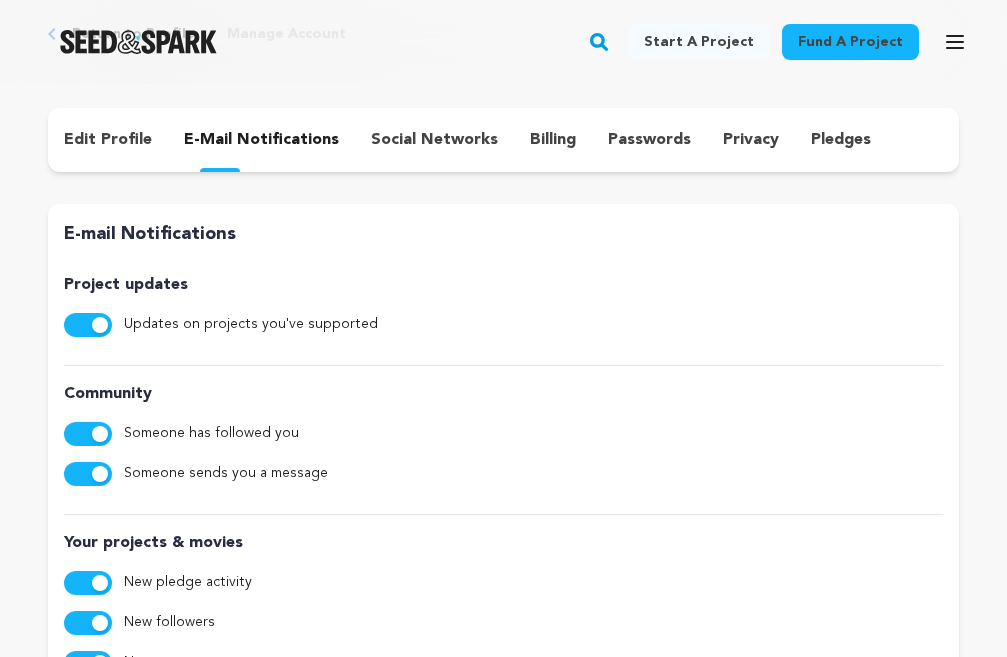 scroll, scrollTop: 0, scrollLeft: 0, axis: both 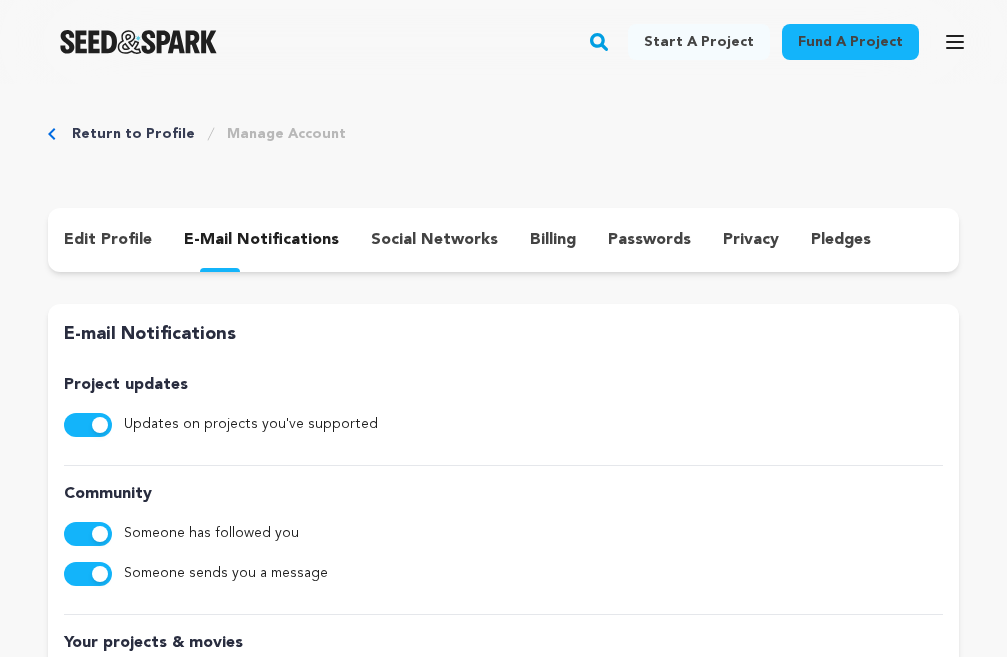 click on "privacy" at bounding box center (751, 240) 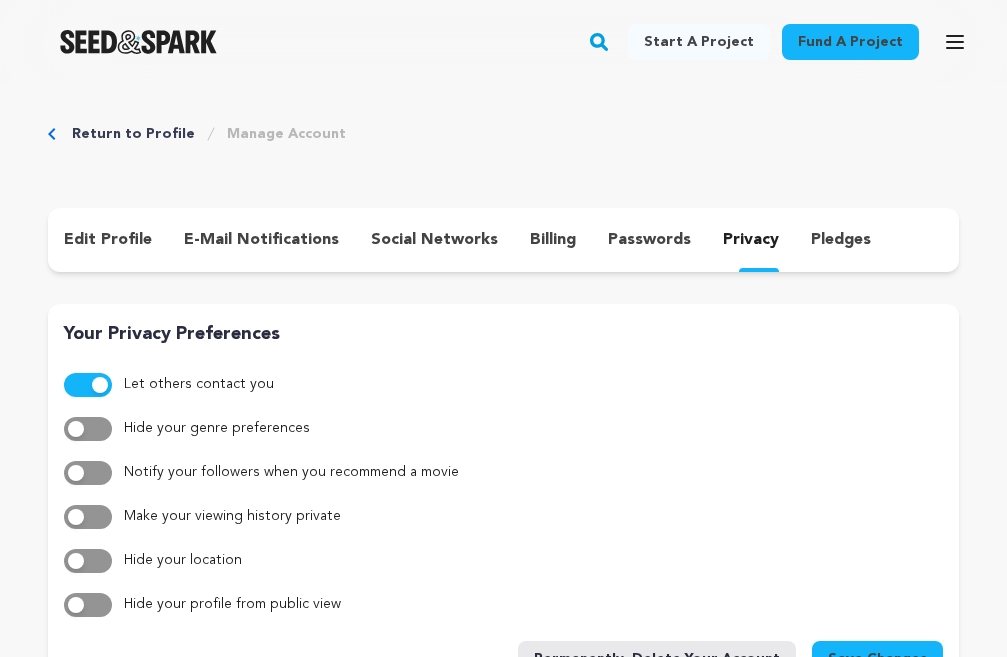 click on "social networks" at bounding box center [434, 240] 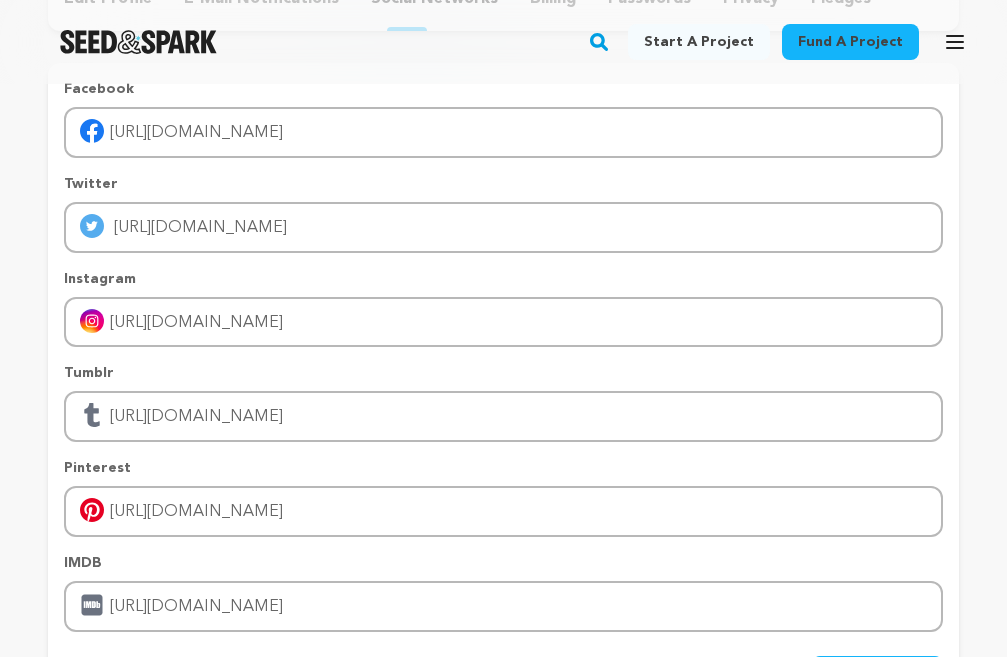 scroll, scrollTop: 0, scrollLeft: 0, axis: both 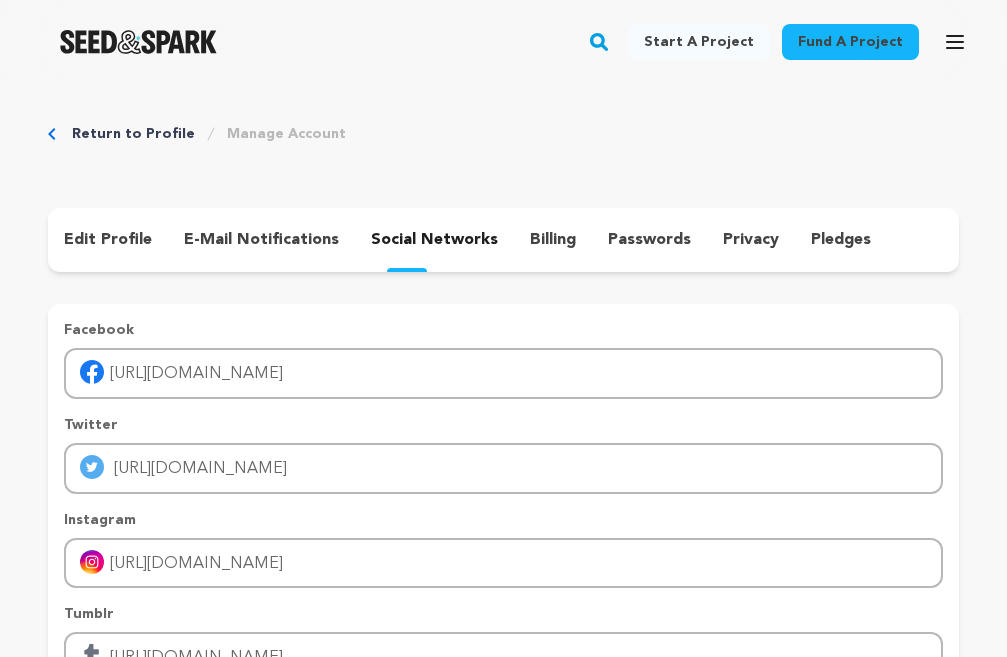 click on "edit profile" at bounding box center [108, 240] 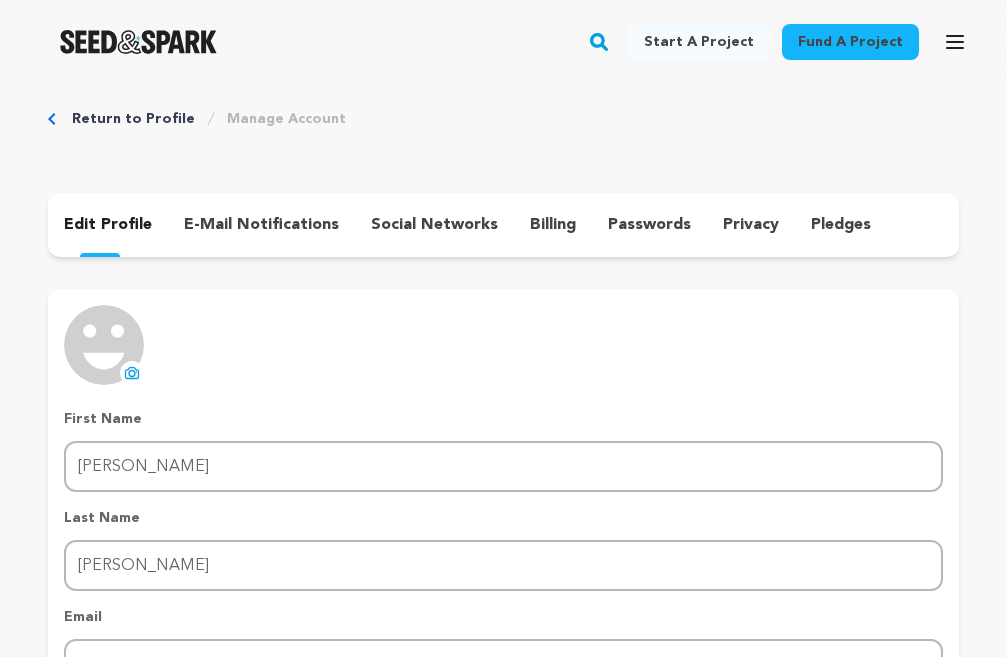 scroll, scrollTop: 0, scrollLeft: 0, axis: both 